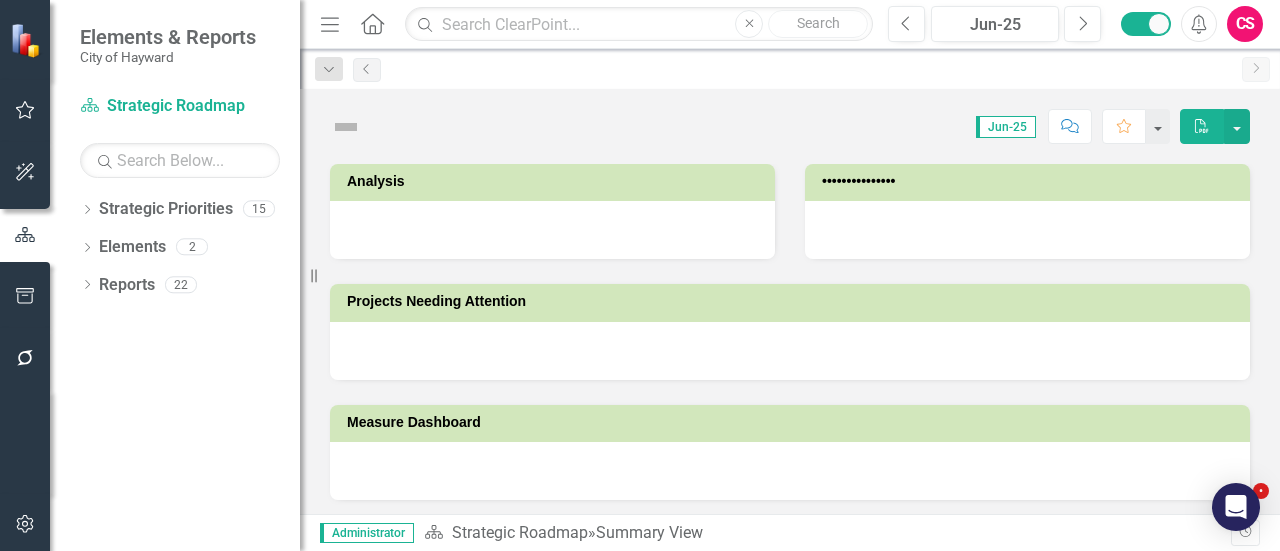 scroll, scrollTop: 0, scrollLeft: 0, axis: both 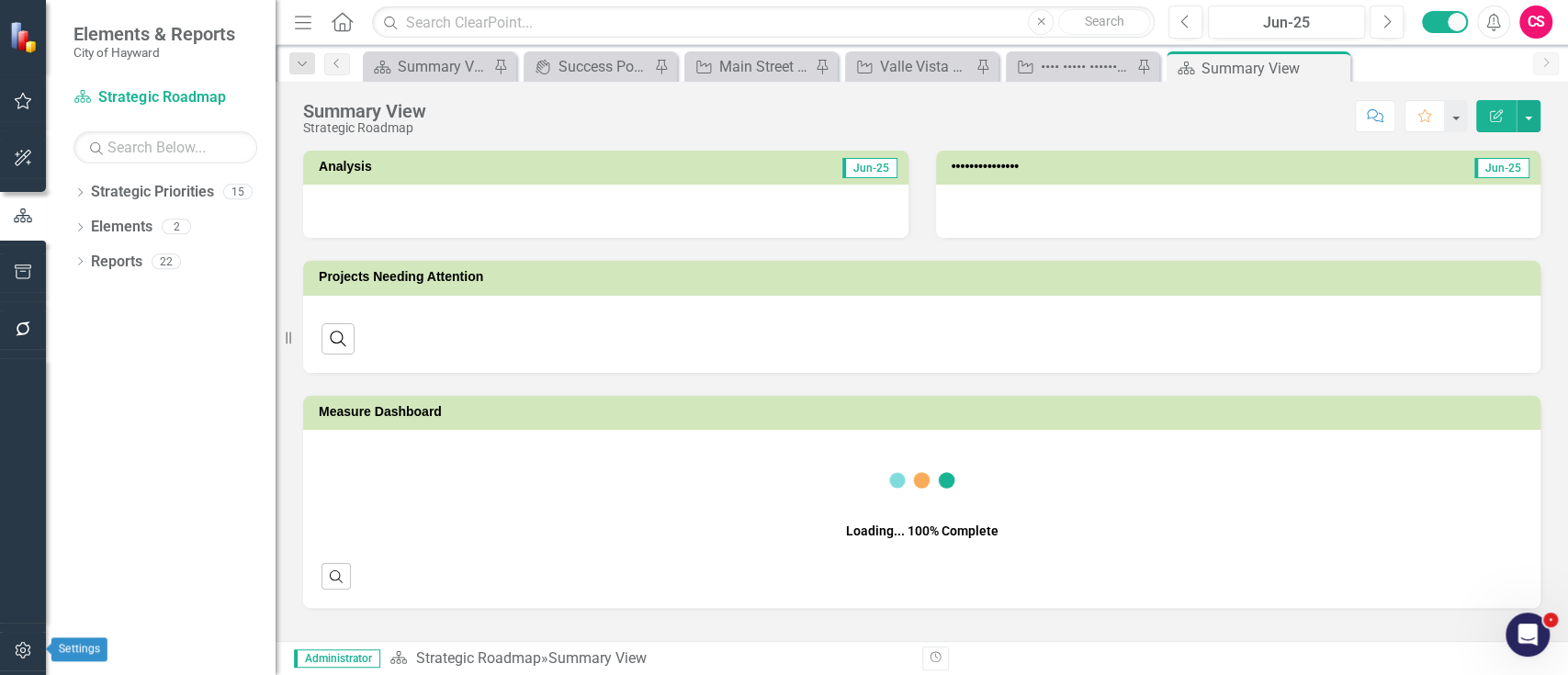 click at bounding box center (23, 651) 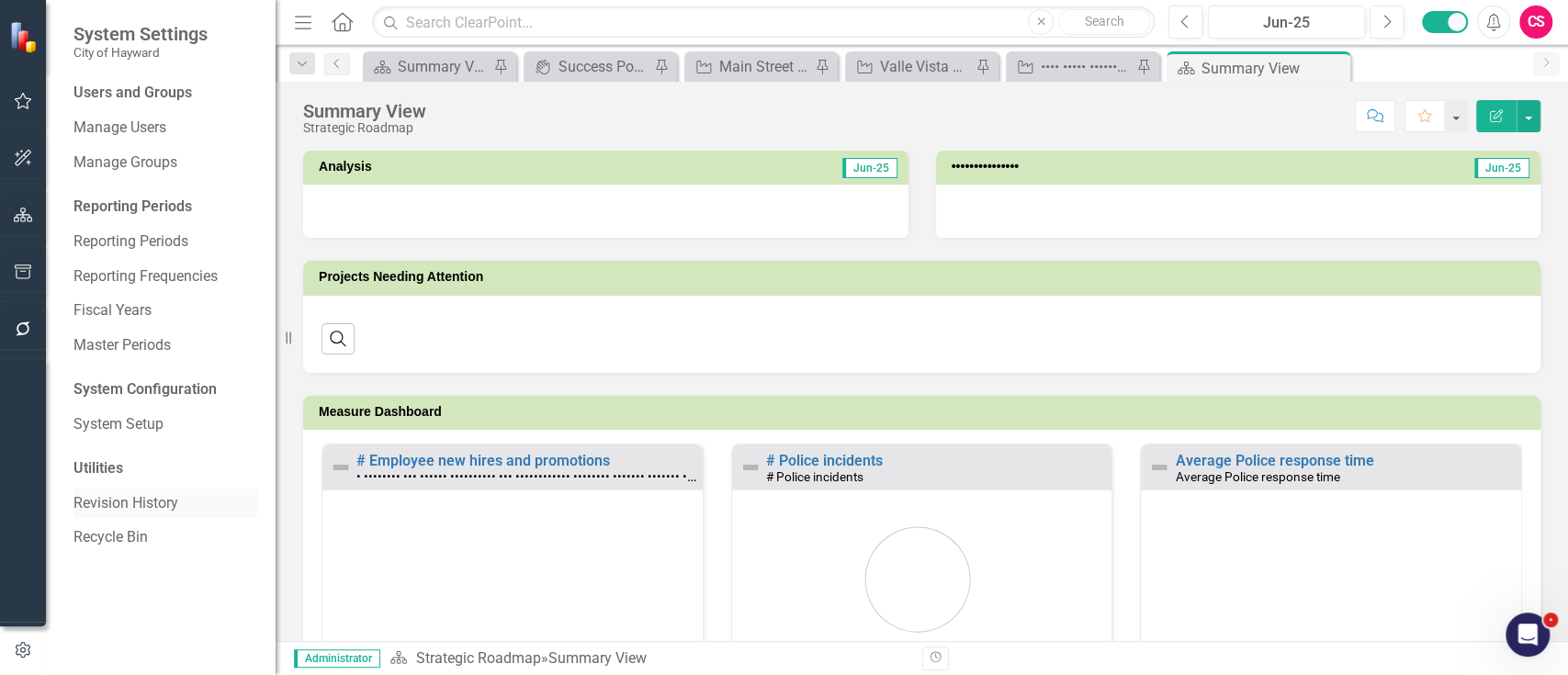 click on "Revision History" at bounding box center [165, 503] 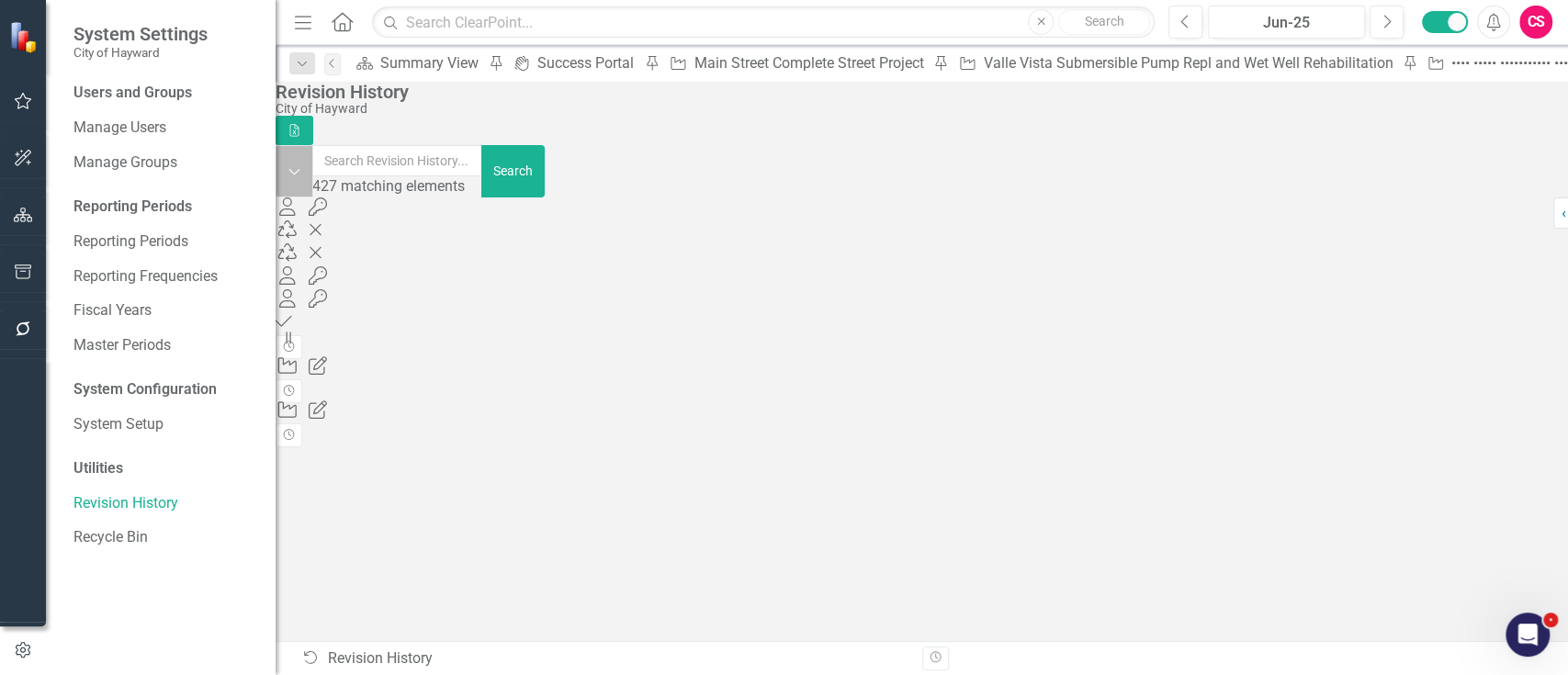 click on "Dropdown" at bounding box center [294, 171] 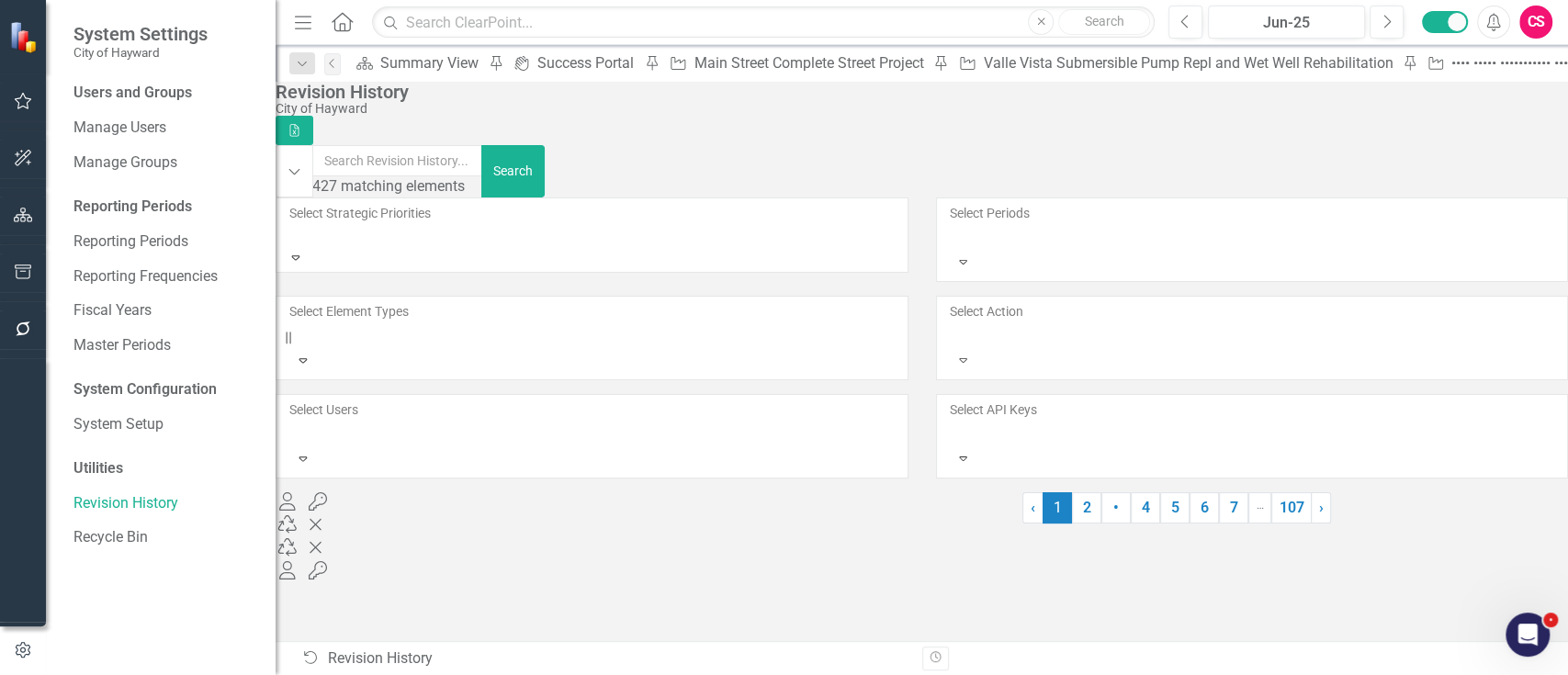 click at bounding box center [290, 235] 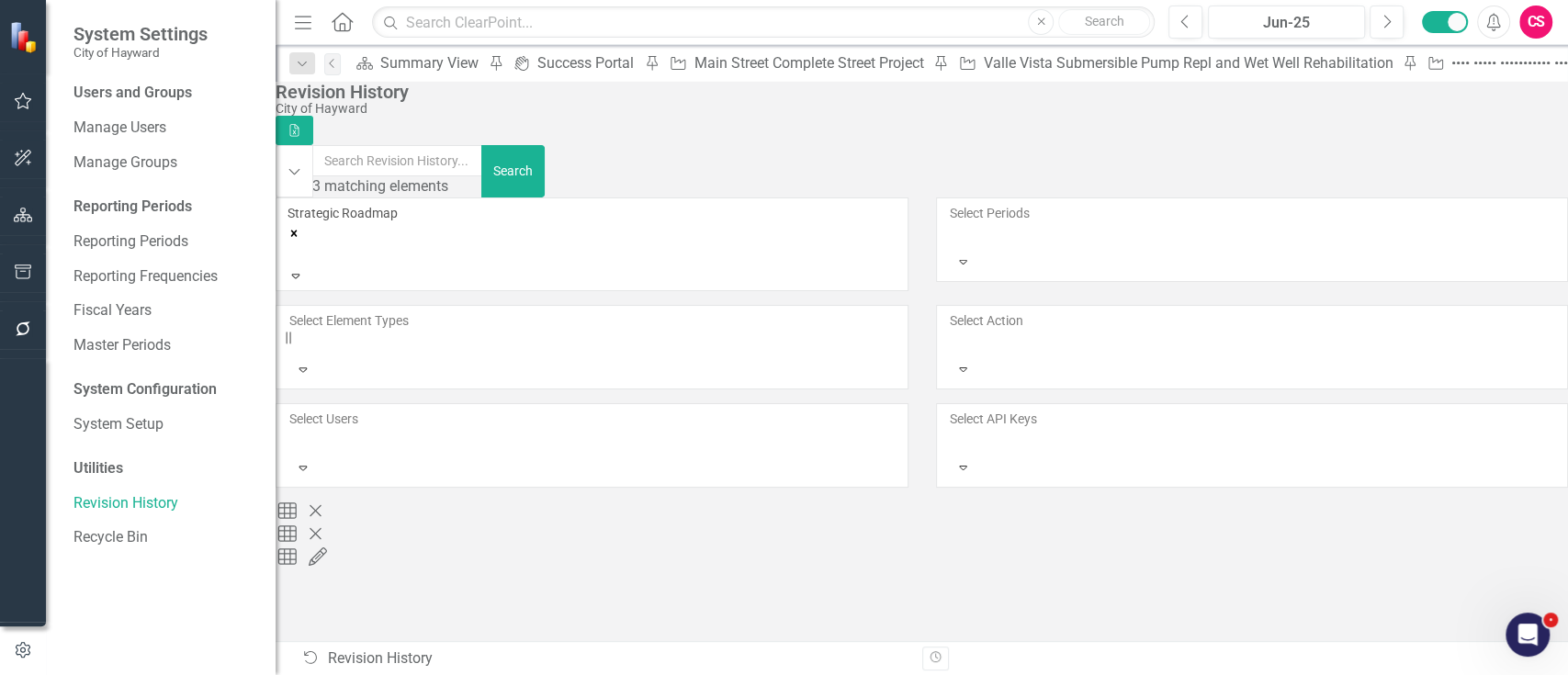 click at bounding box center (290, 253) 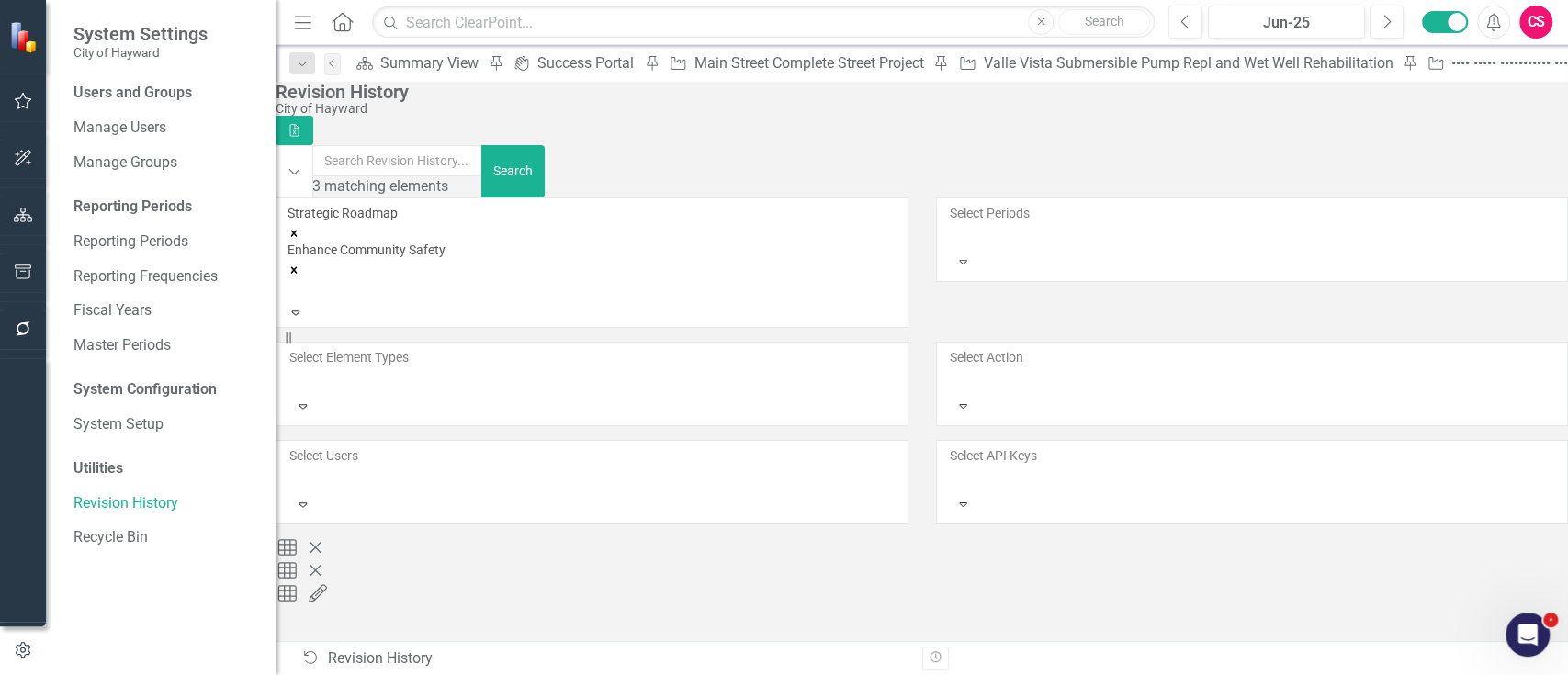 click at bounding box center (290, 290) 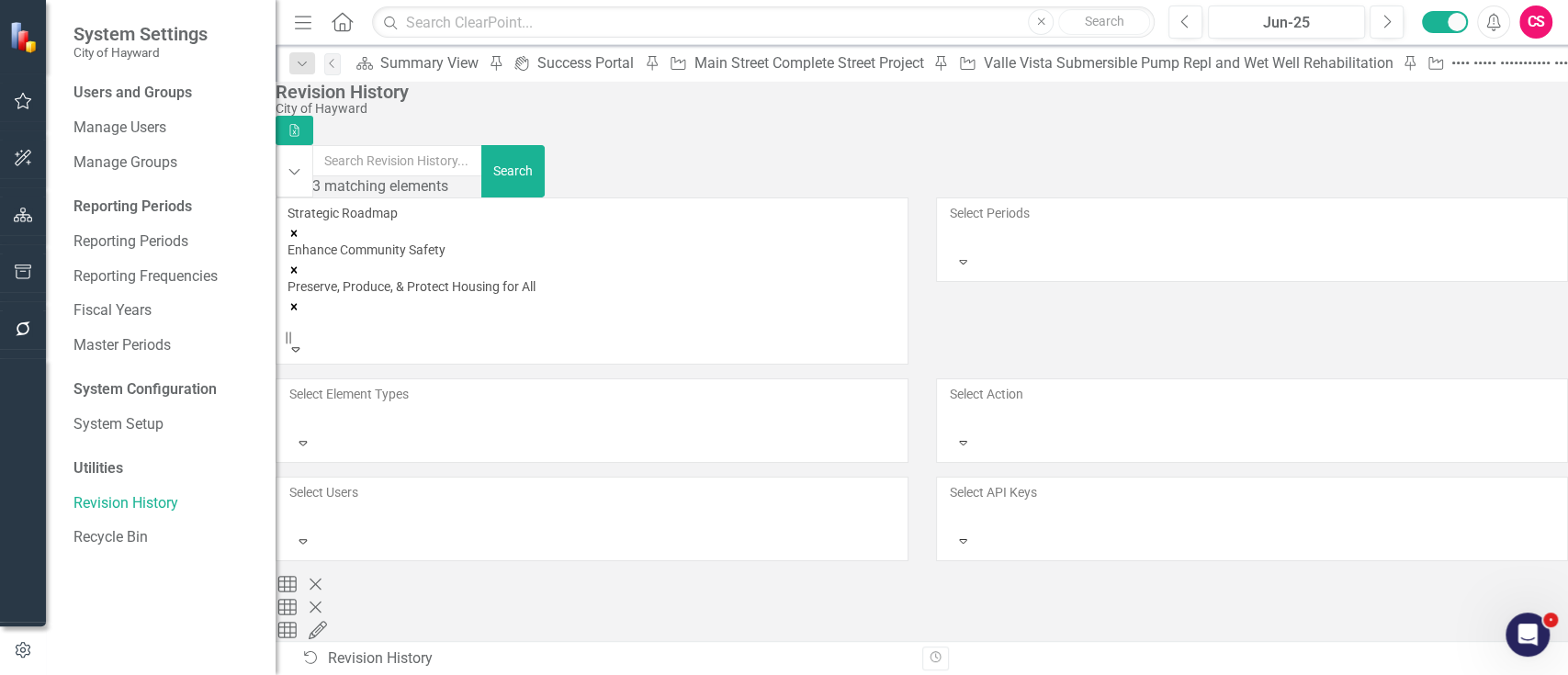 click at bounding box center [290, 327] 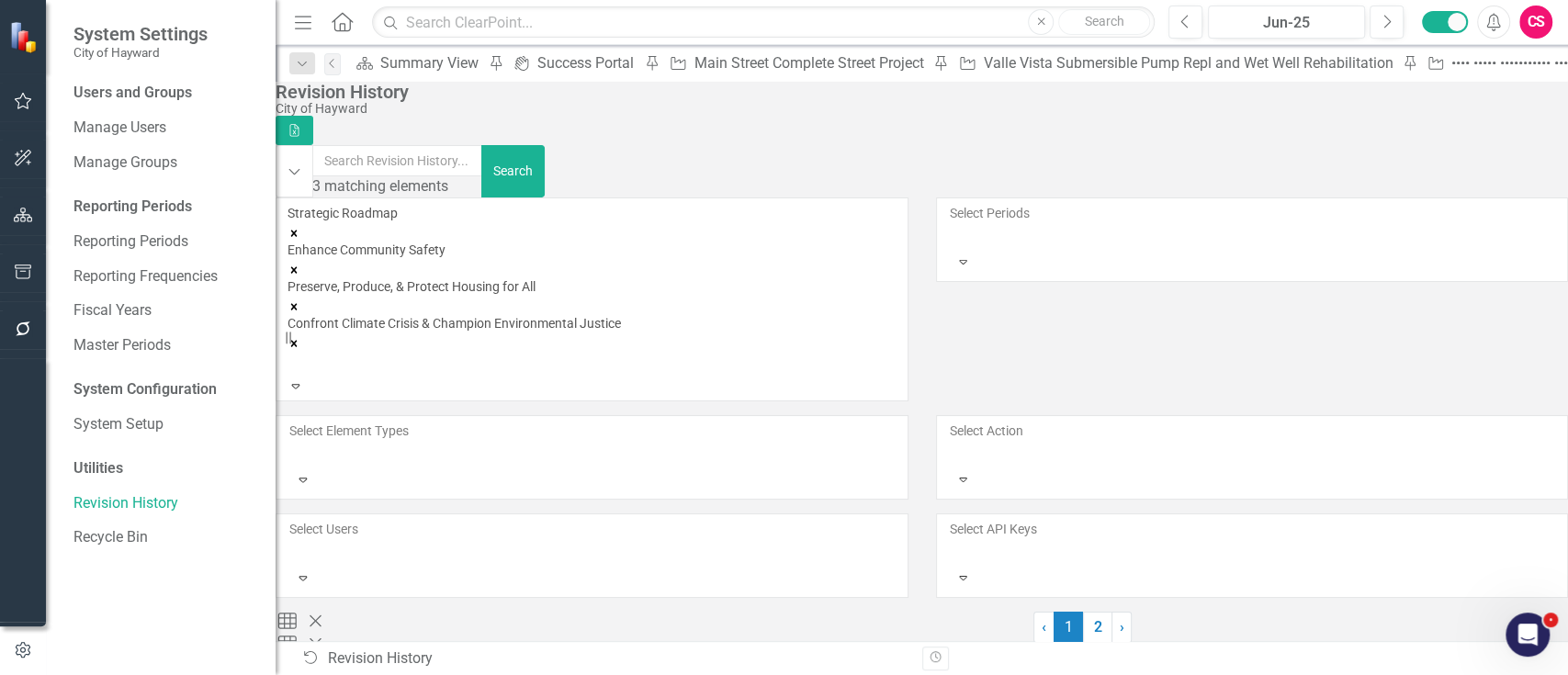 click at bounding box center (290, 364) 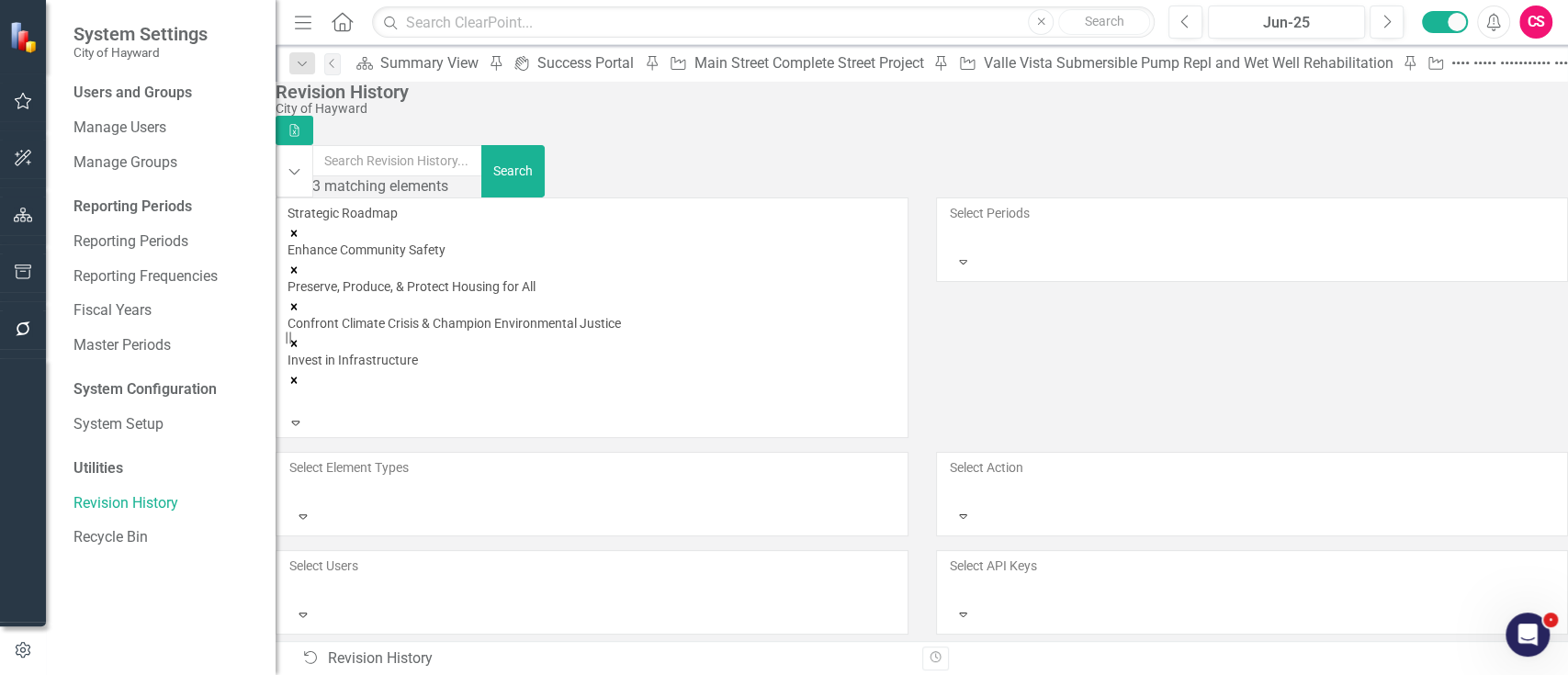 click at bounding box center (290, 400) 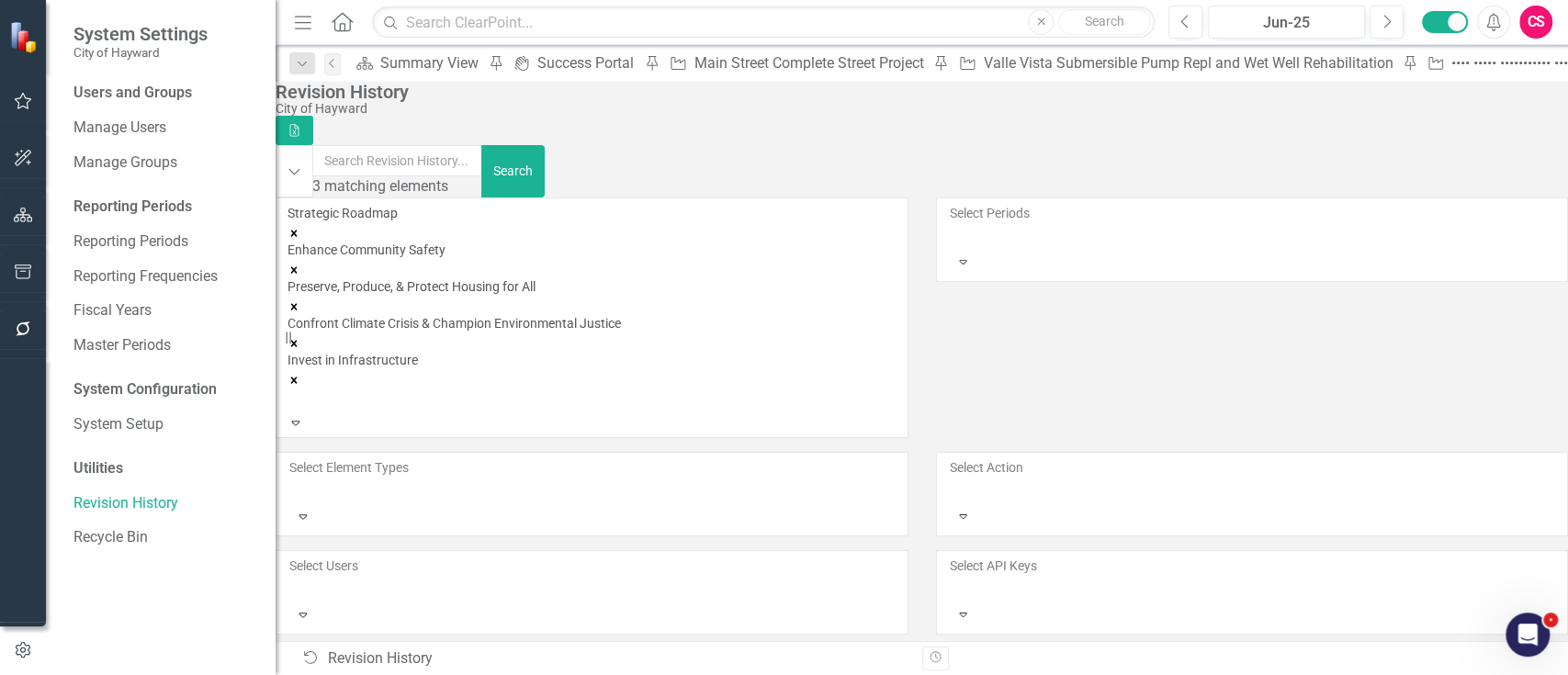 click on "Grow the Economy" at bounding box center (784, 685) 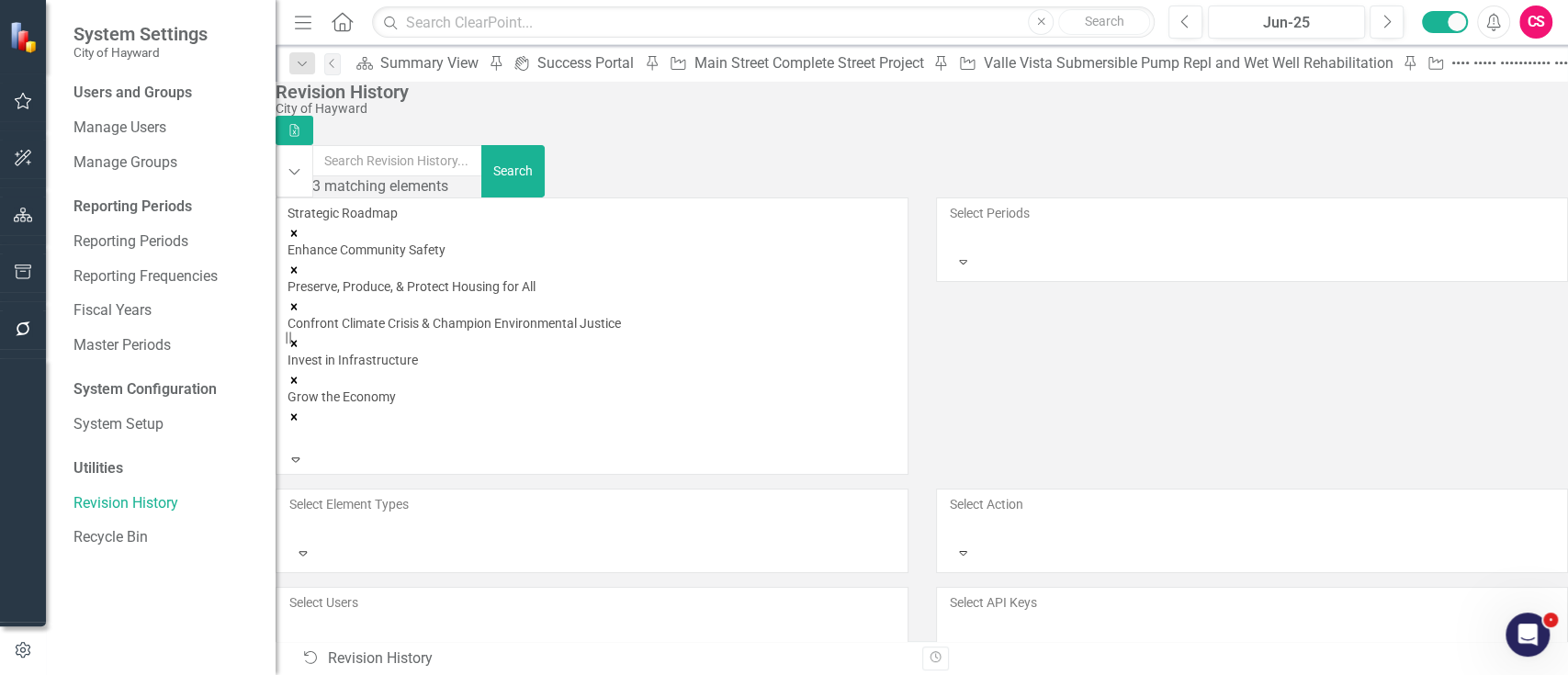 click at bounding box center [290, 437] 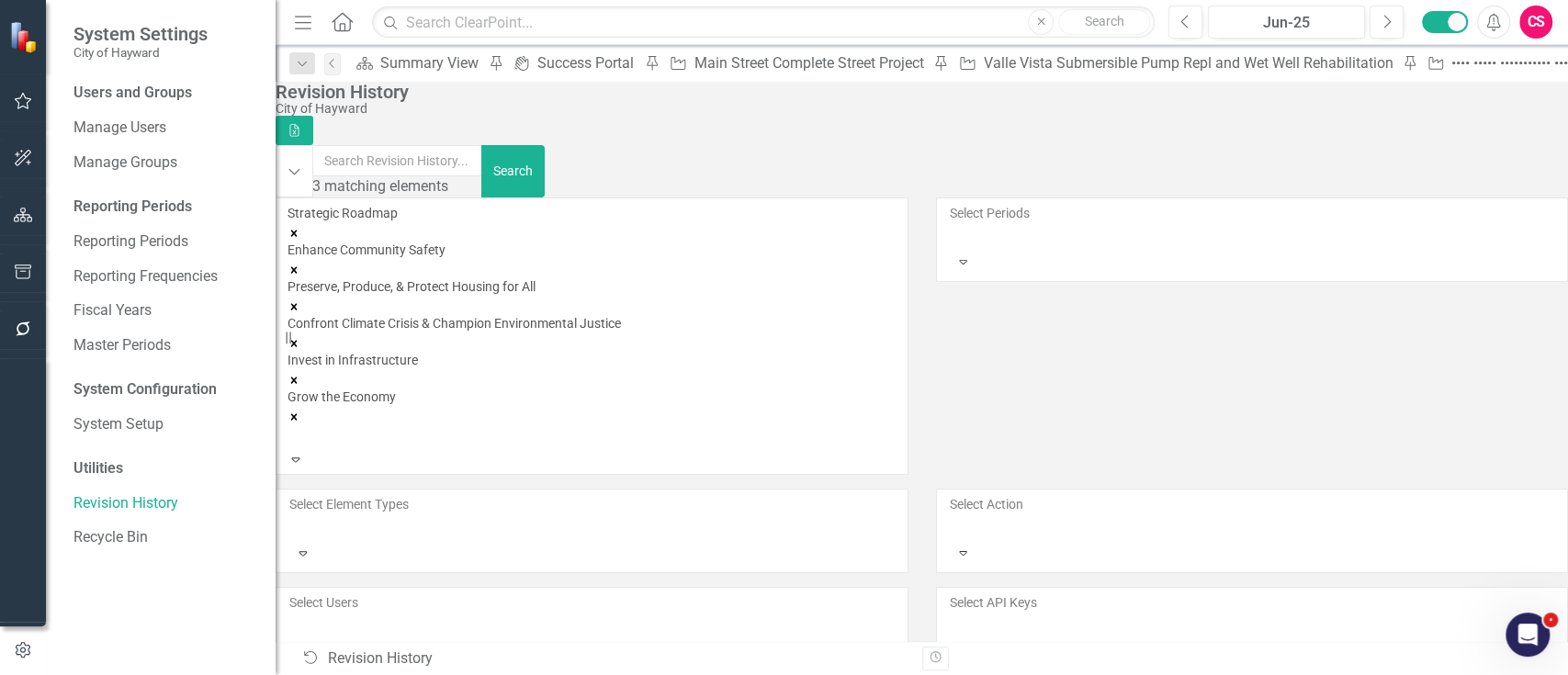 click on "Strengthen Organizational Health" at bounding box center (784, 685) 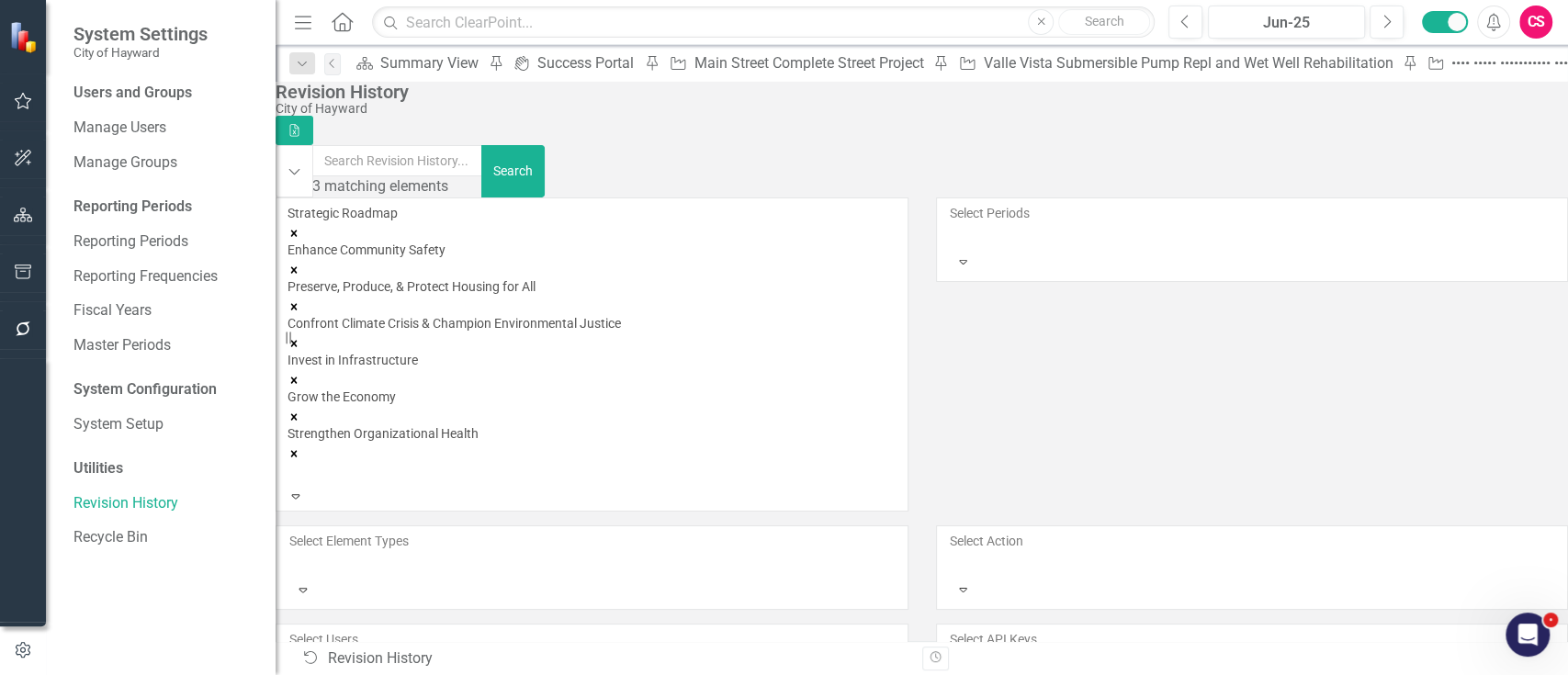 click at bounding box center [290, 474] 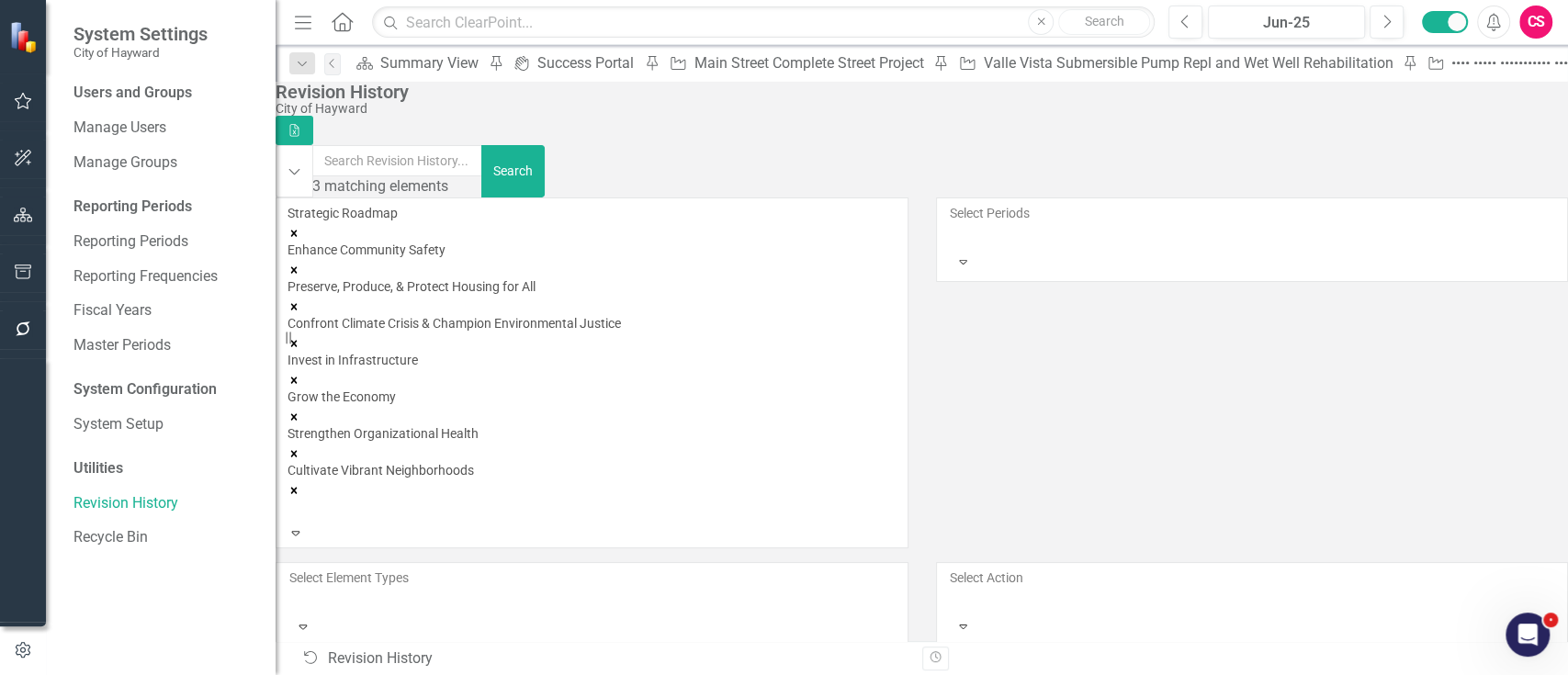 click on "Grid Layout Deleted Summary Report 1698206 (CPS Dashboard Check - Projects) deleted by ClearPoint Support on [DATE] at [TIME] Strategic Roadmap ‹ Previous 1 (current) 2 3 › Next" at bounding box center (921, 774) 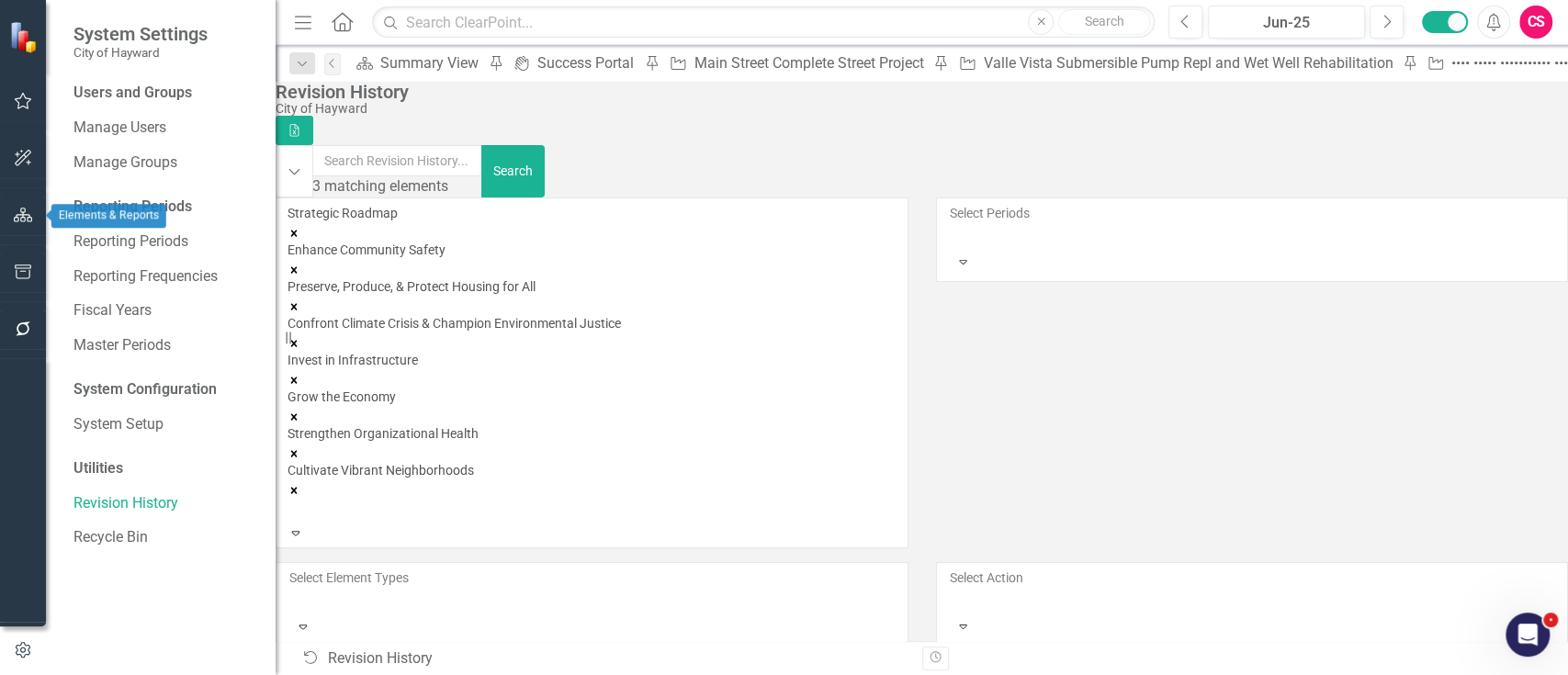 click at bounding box center (23, 216) 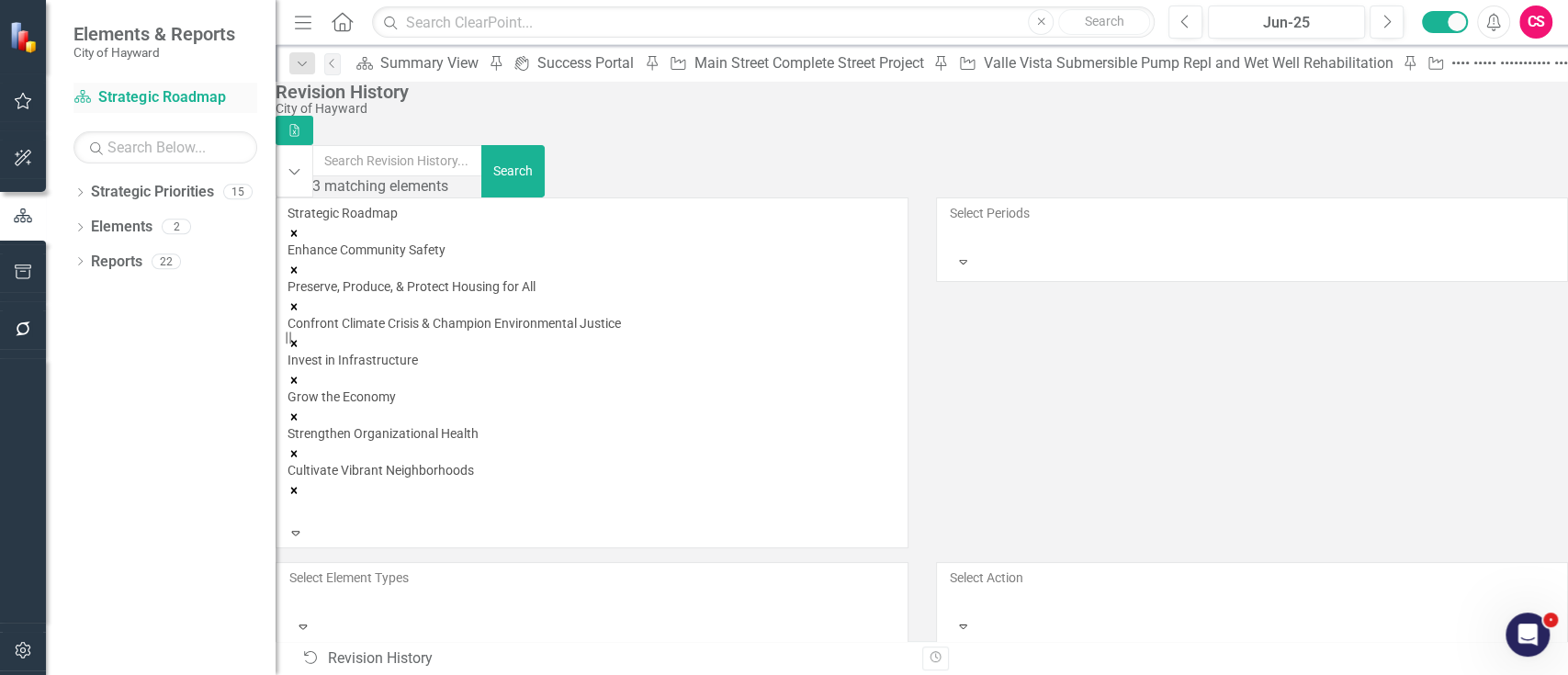 click on "Strategic Priority Strategic Roadmap" at bounding box center [165, 97] 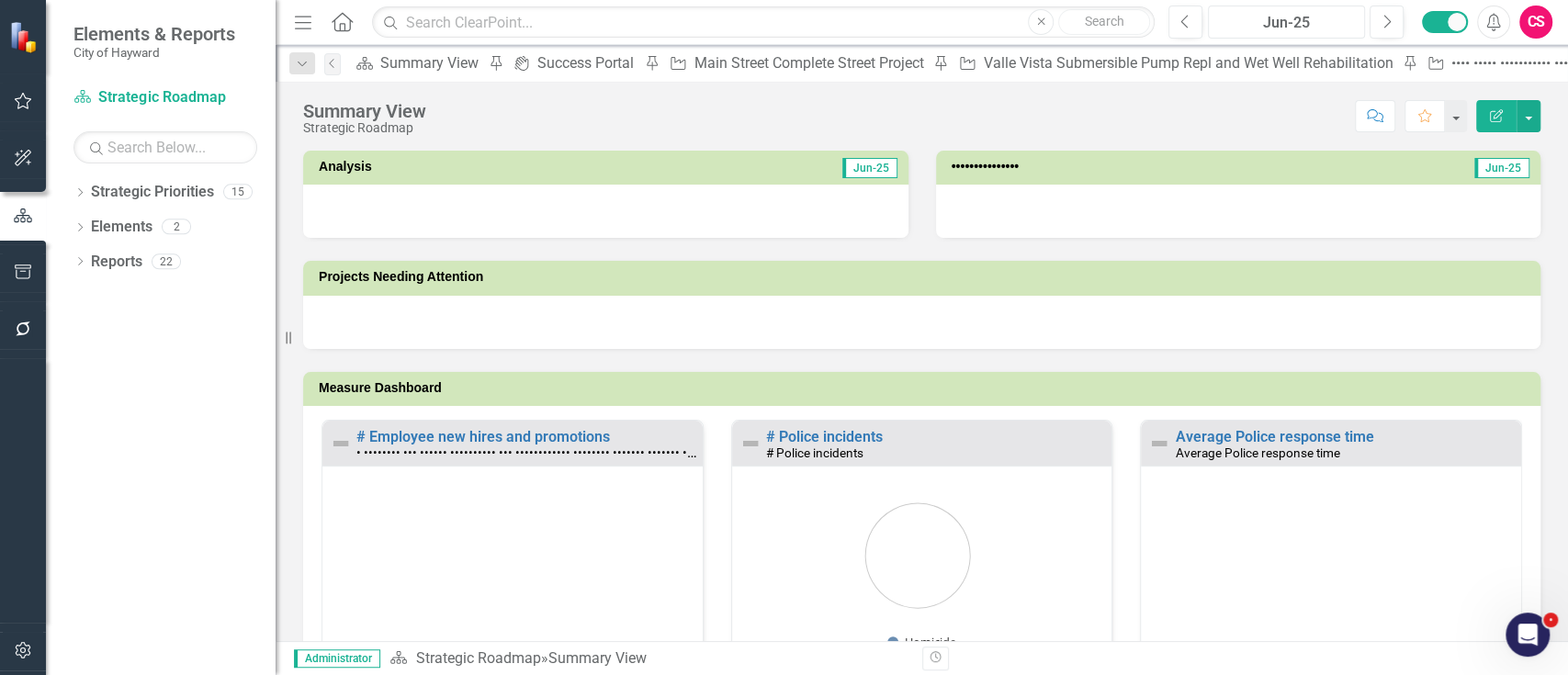click on "Jun-25" at bounding box center [1286, 23] 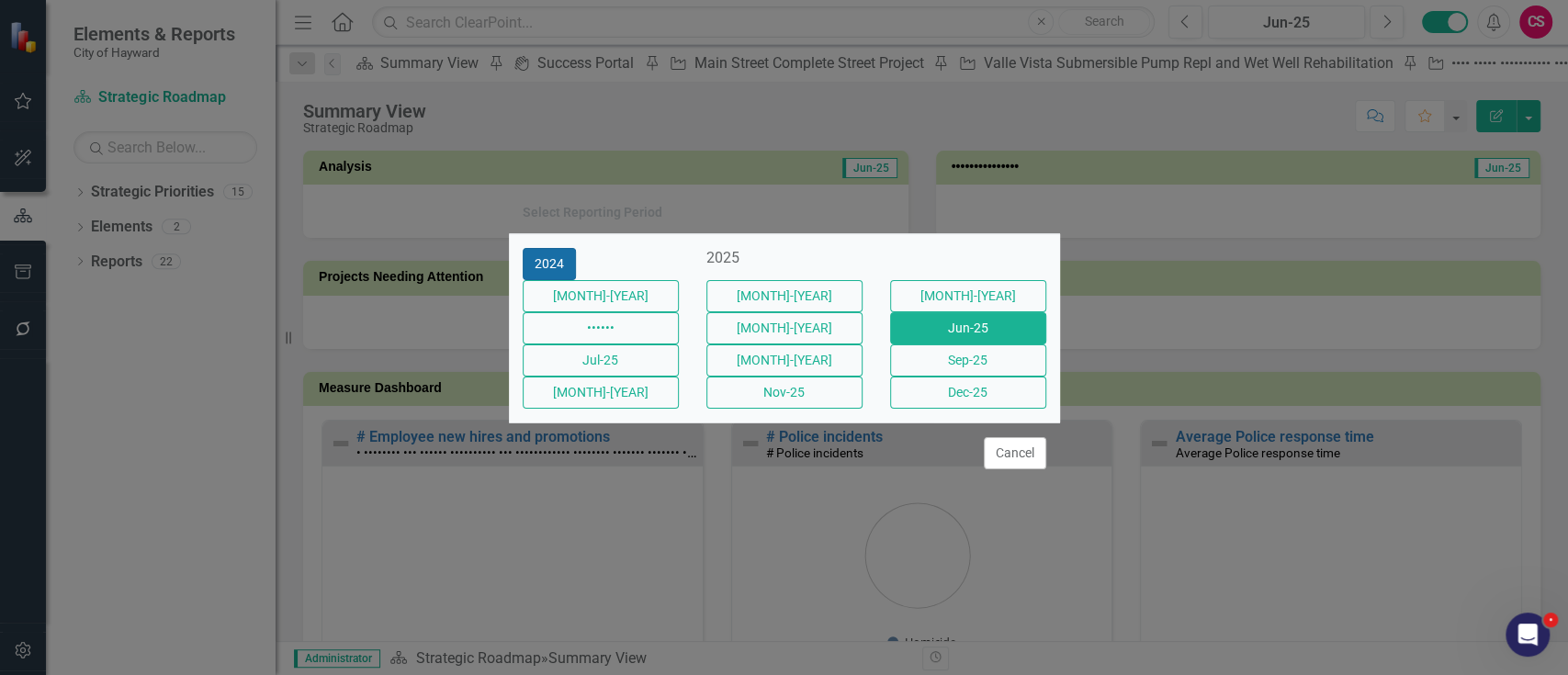 click on "2024" at bounding box center [549, 264] 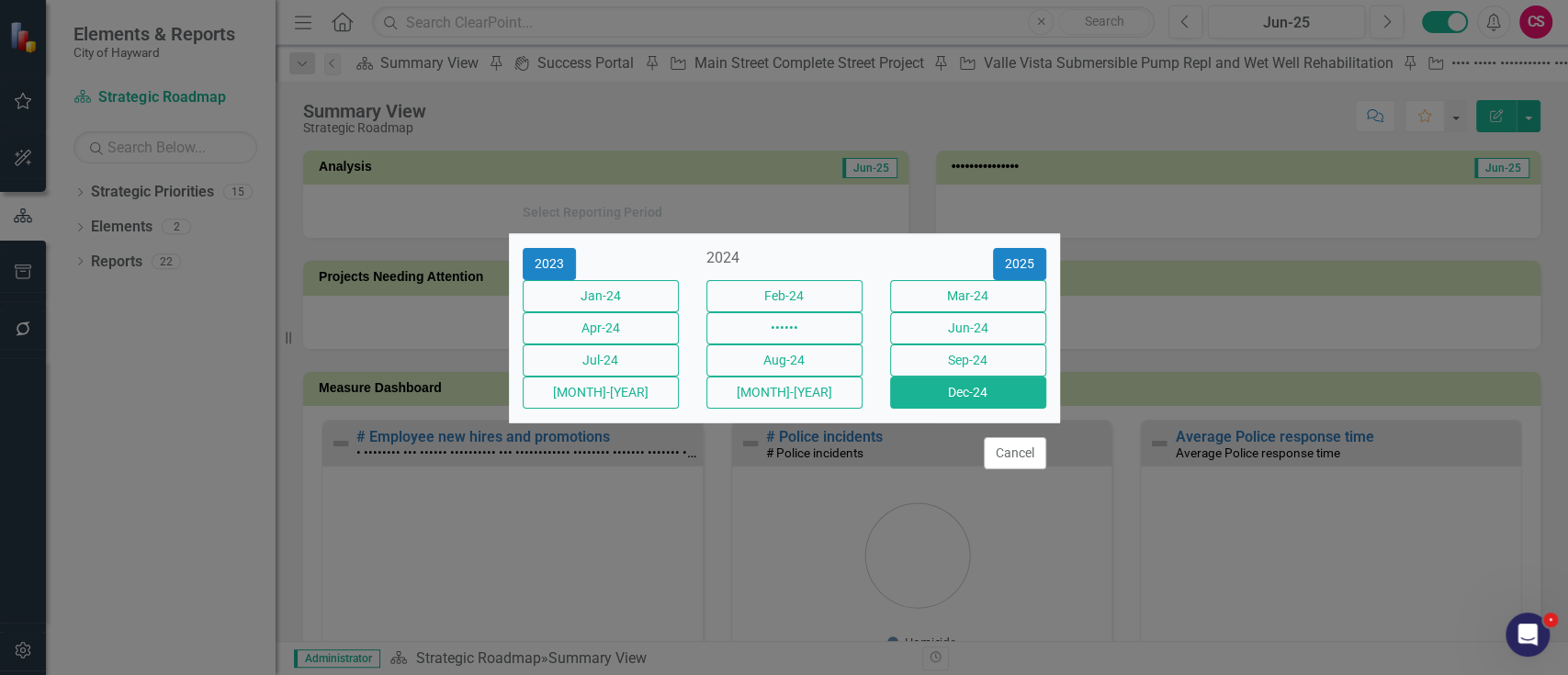 click on "Dec-24" at bounding box center (601, 296) 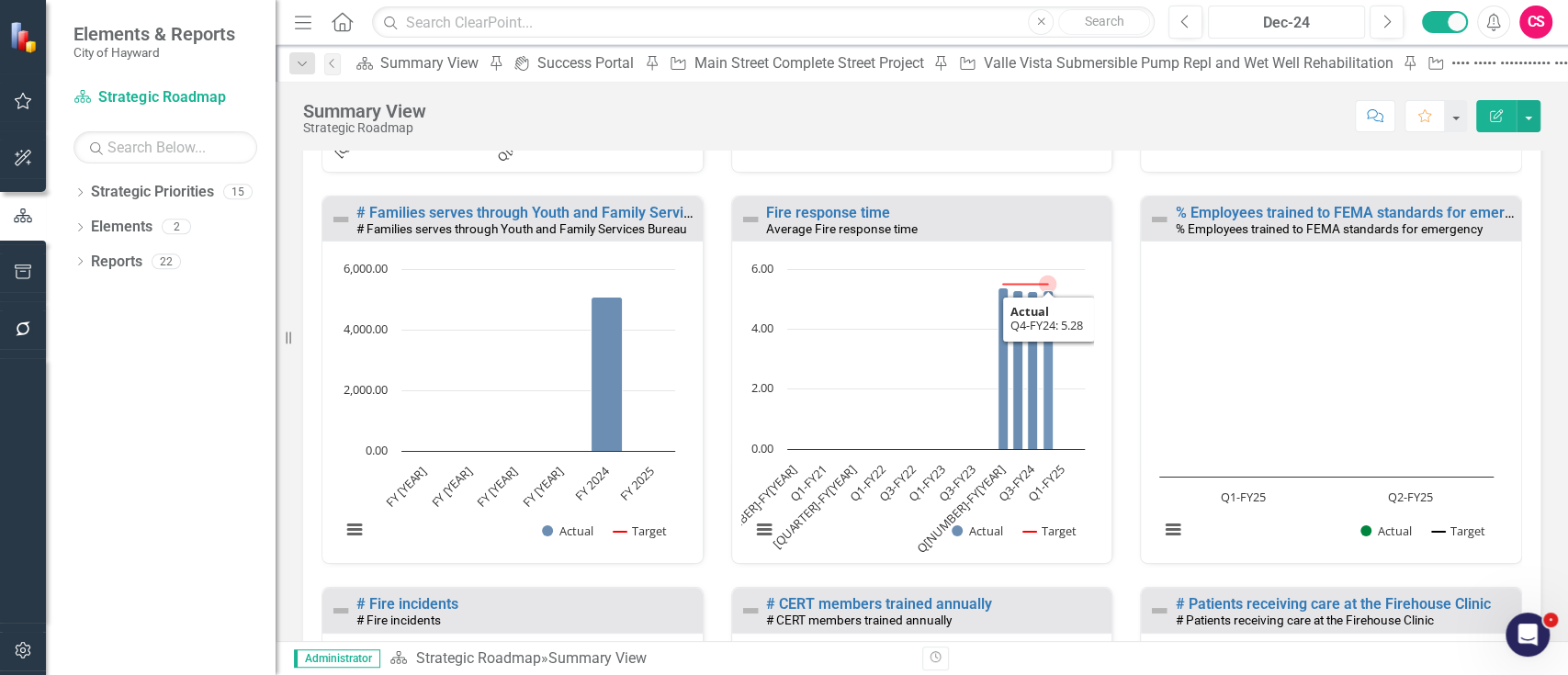 scroll, scrollTop: 617, scrollLeft: 0, axis: vertical 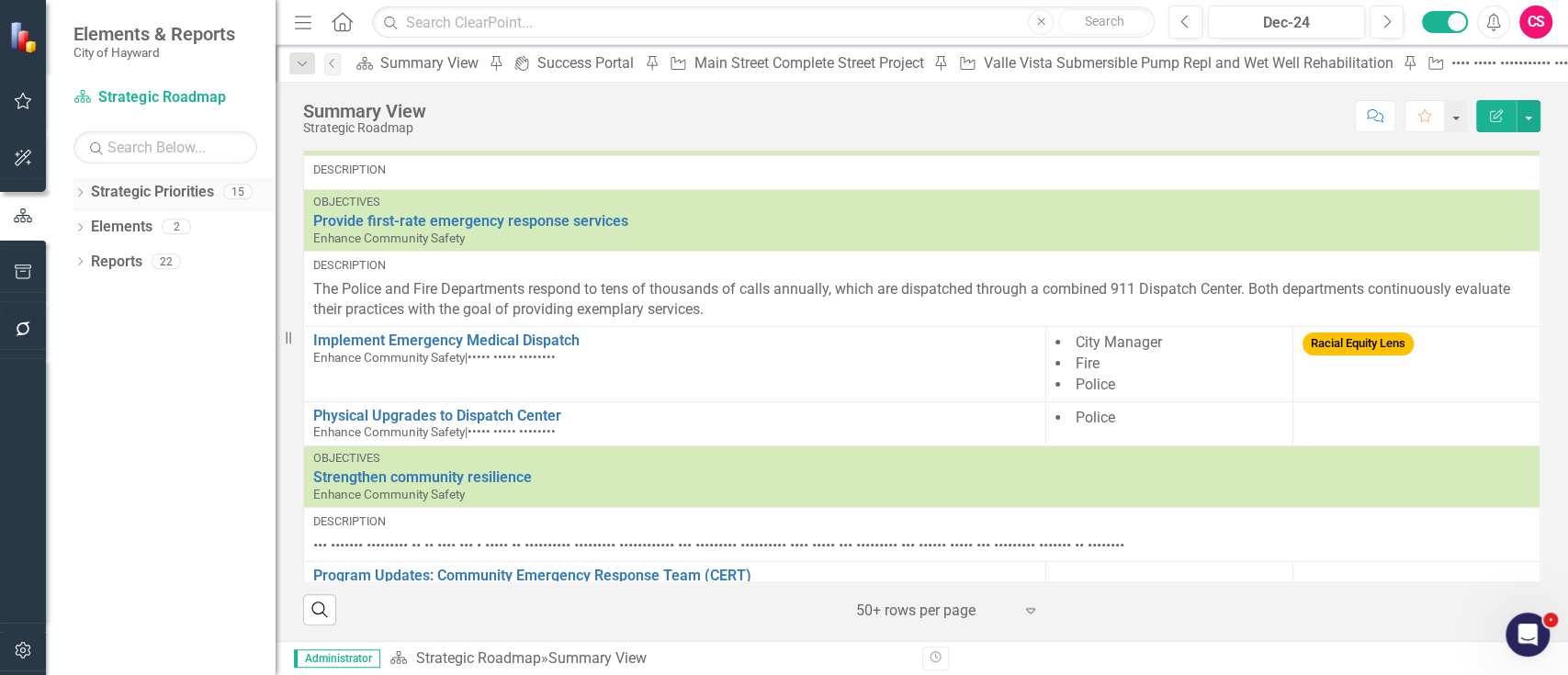 click on "Dropdown" at bounding box center (80, 194) 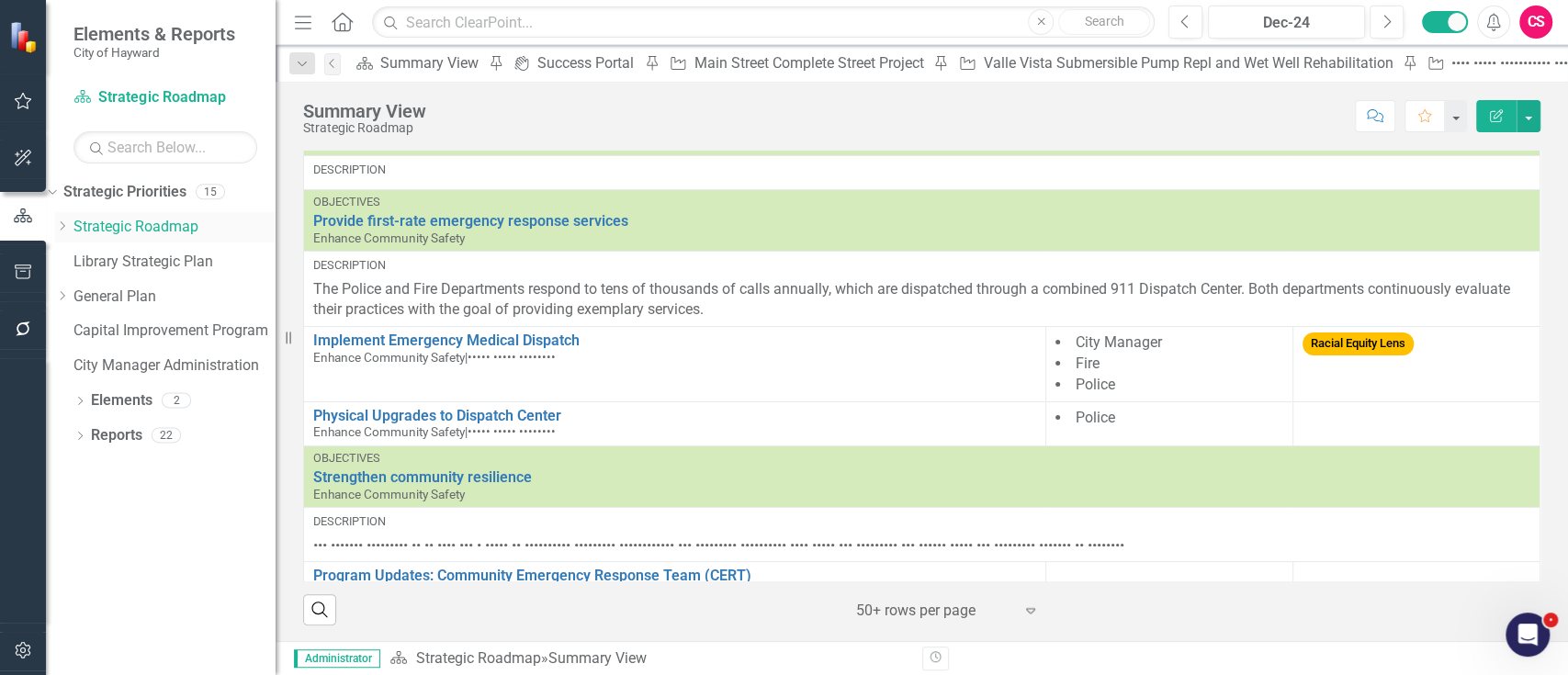 click on "Dropdown" at bounding box center [62, 226] 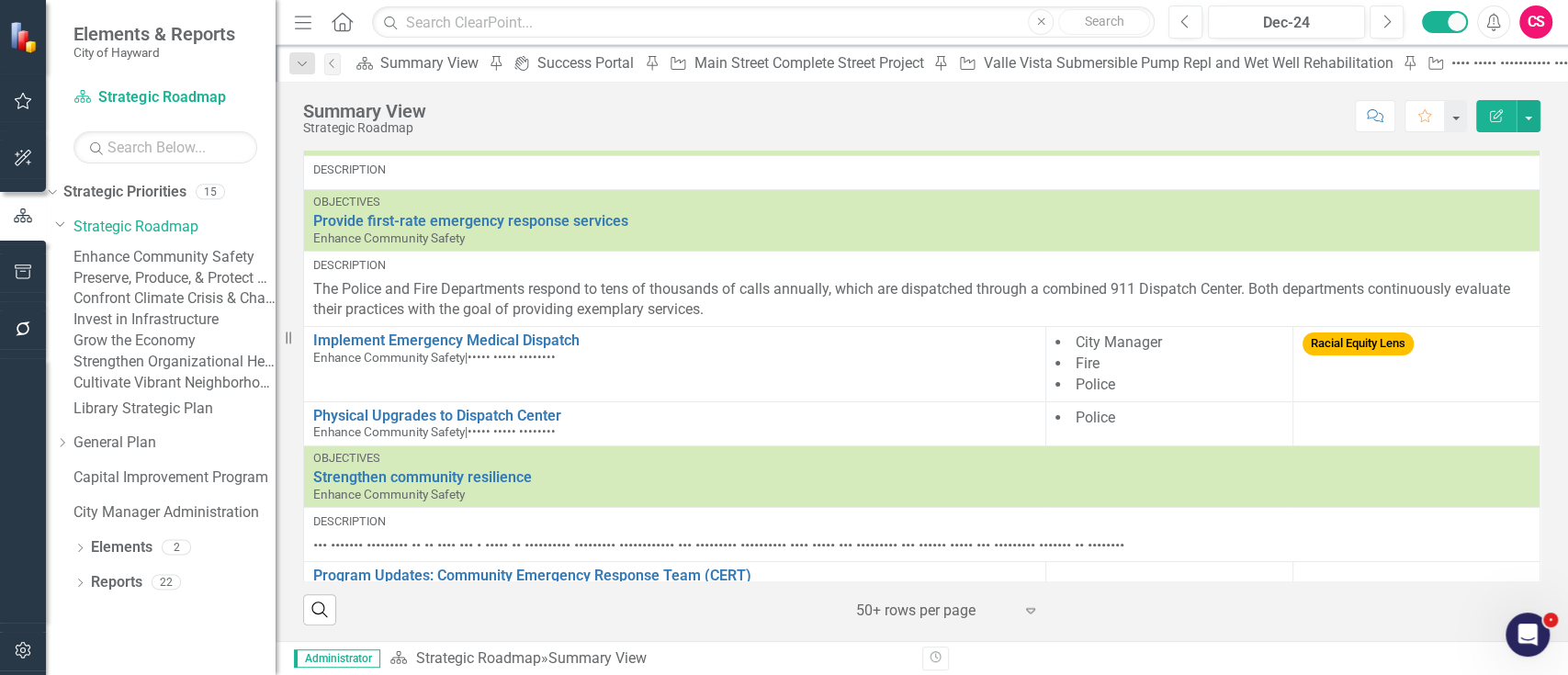 click on "Enhance Community Safety" at bounding box center (175, 257) 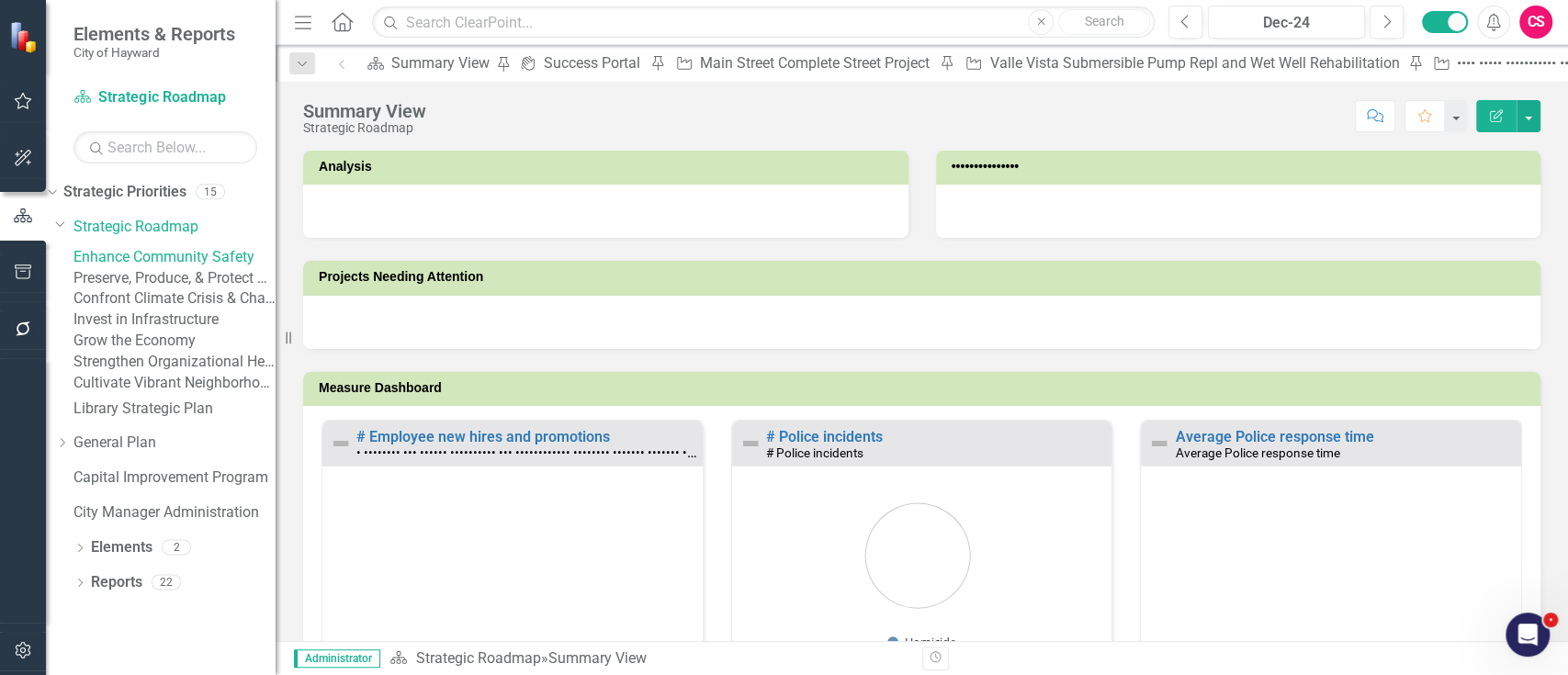 click on "Enhance Community Safety" at bounding box center [175, 257] 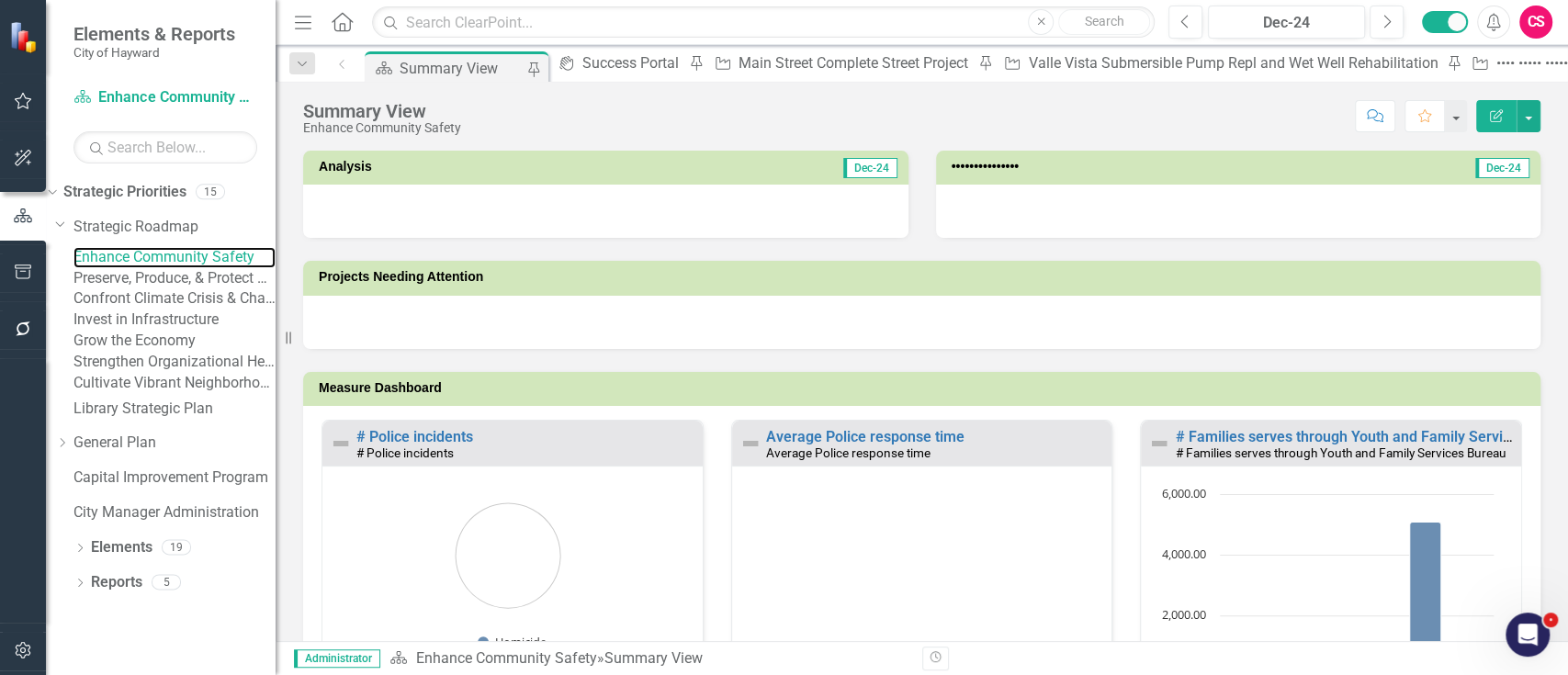 scroll, scrollTop: 390, scrollLeft: 0, axis: vertical 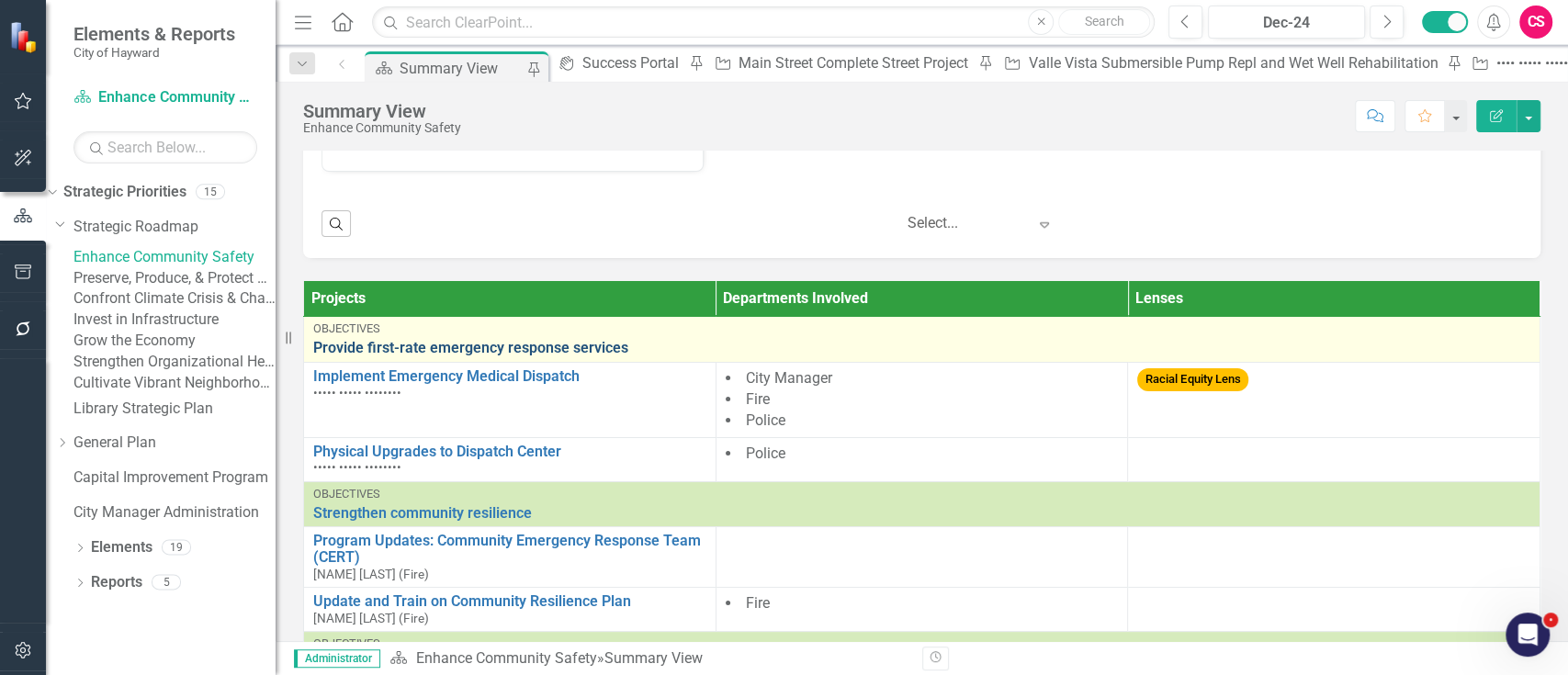 click on "Provide first-rate emergency response services" at bounding box center (921, 348) 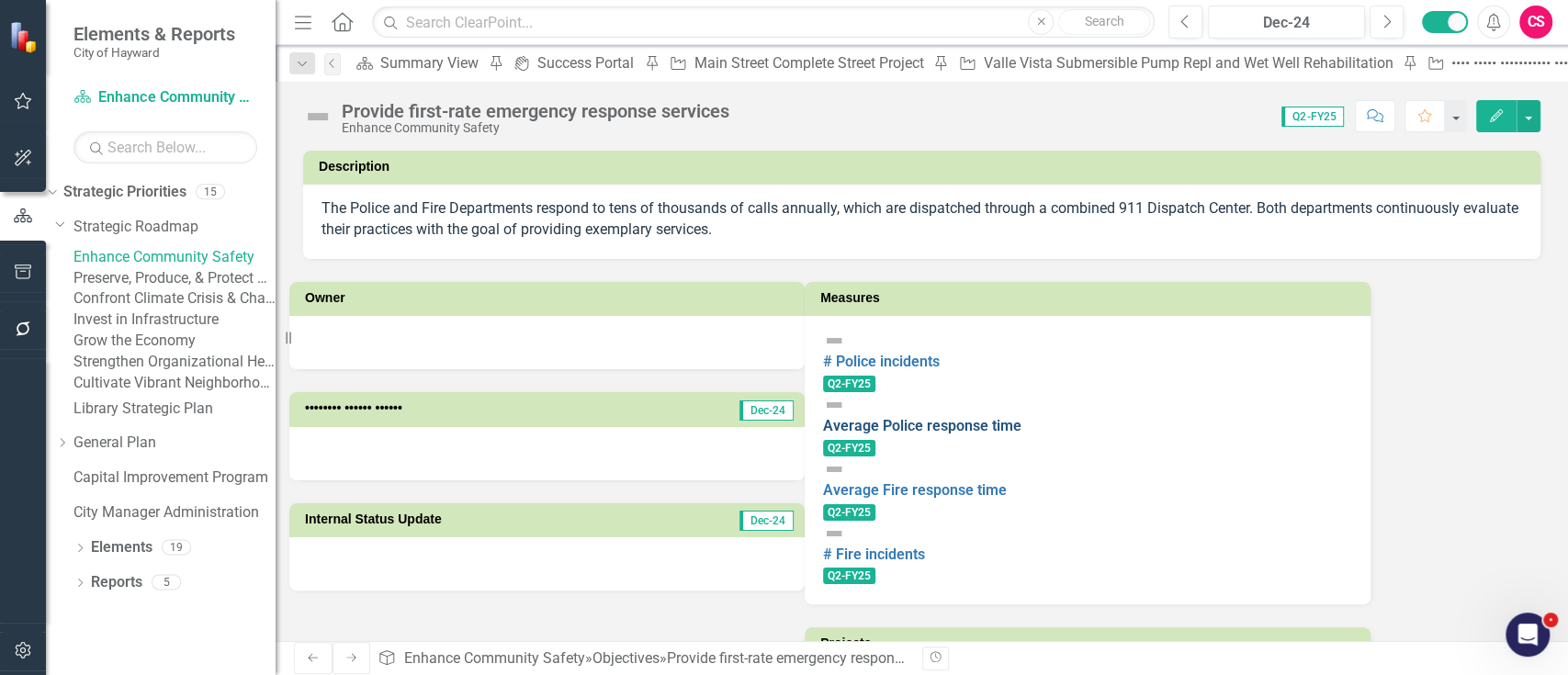 scroll, scrollTop: 111, scrollLeft: 0, axis: vertical 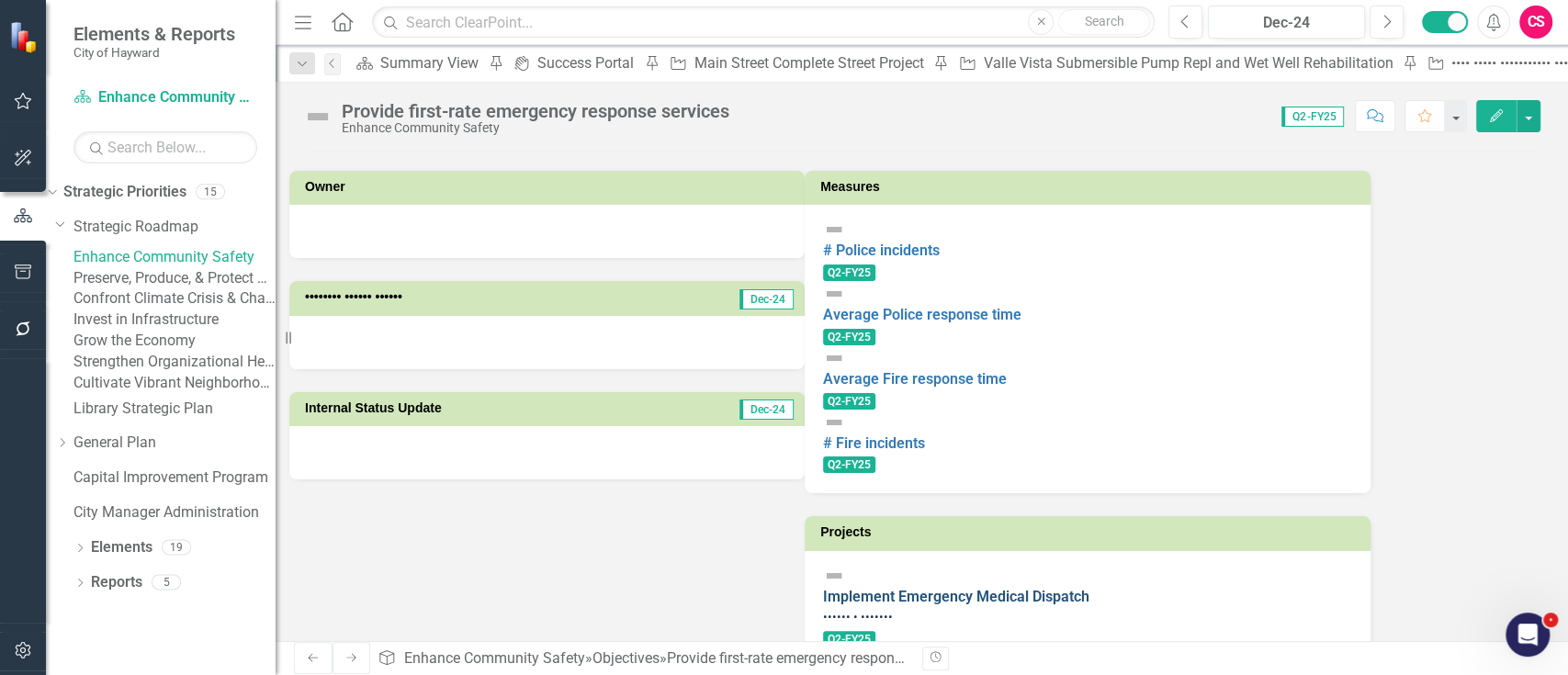 click on "Implement Emergency Medical Dispatch" at bounding box center (956, 596) 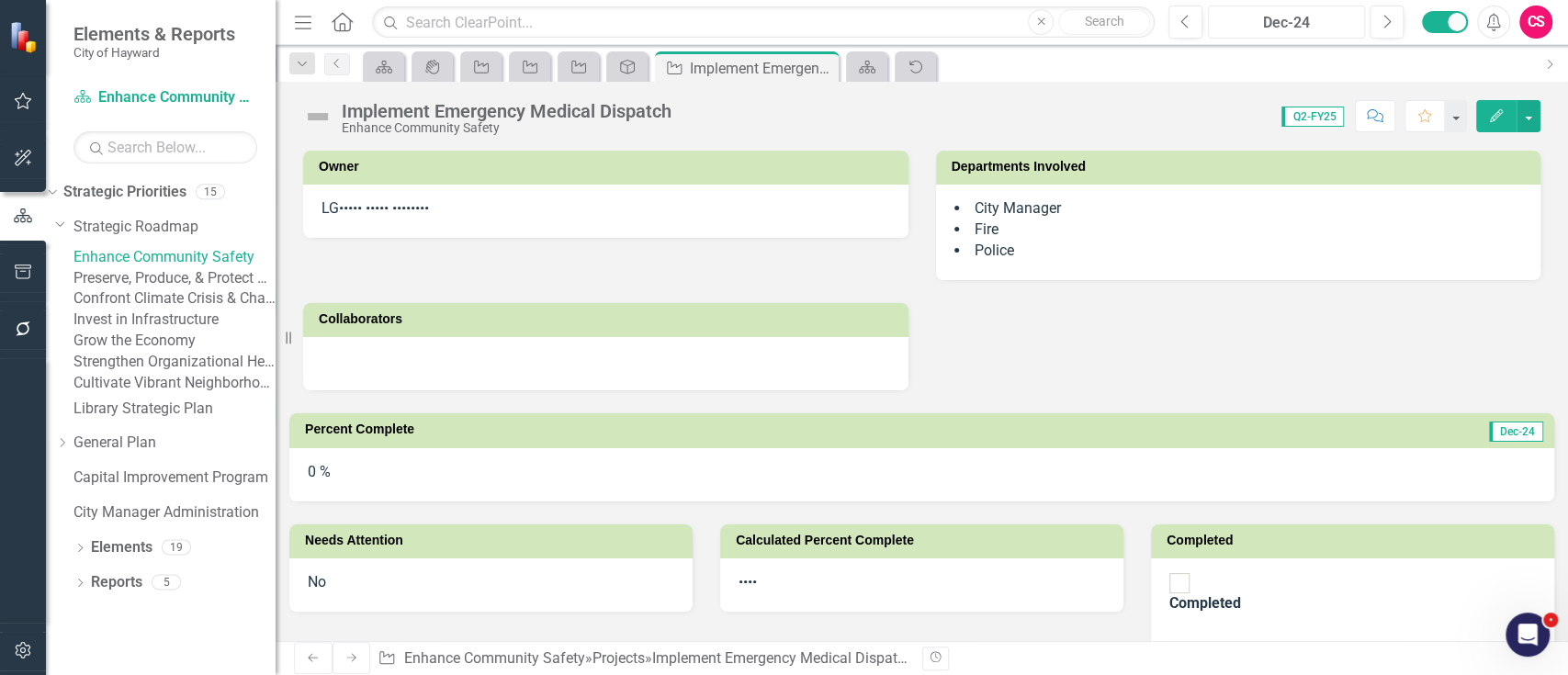 click on "Dec-24" at bounding box center (1286, 23) 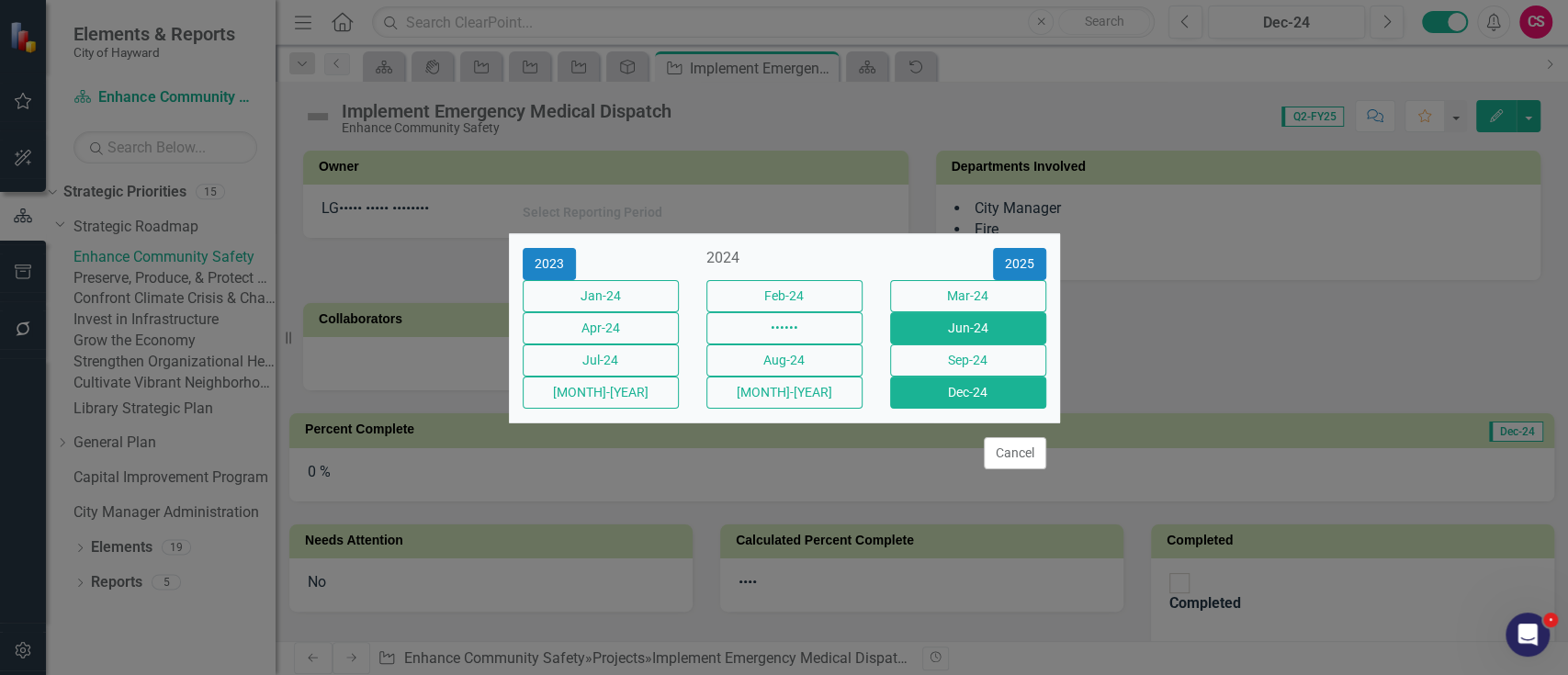 click on "Jun-24" at bounding box center (601, 296) 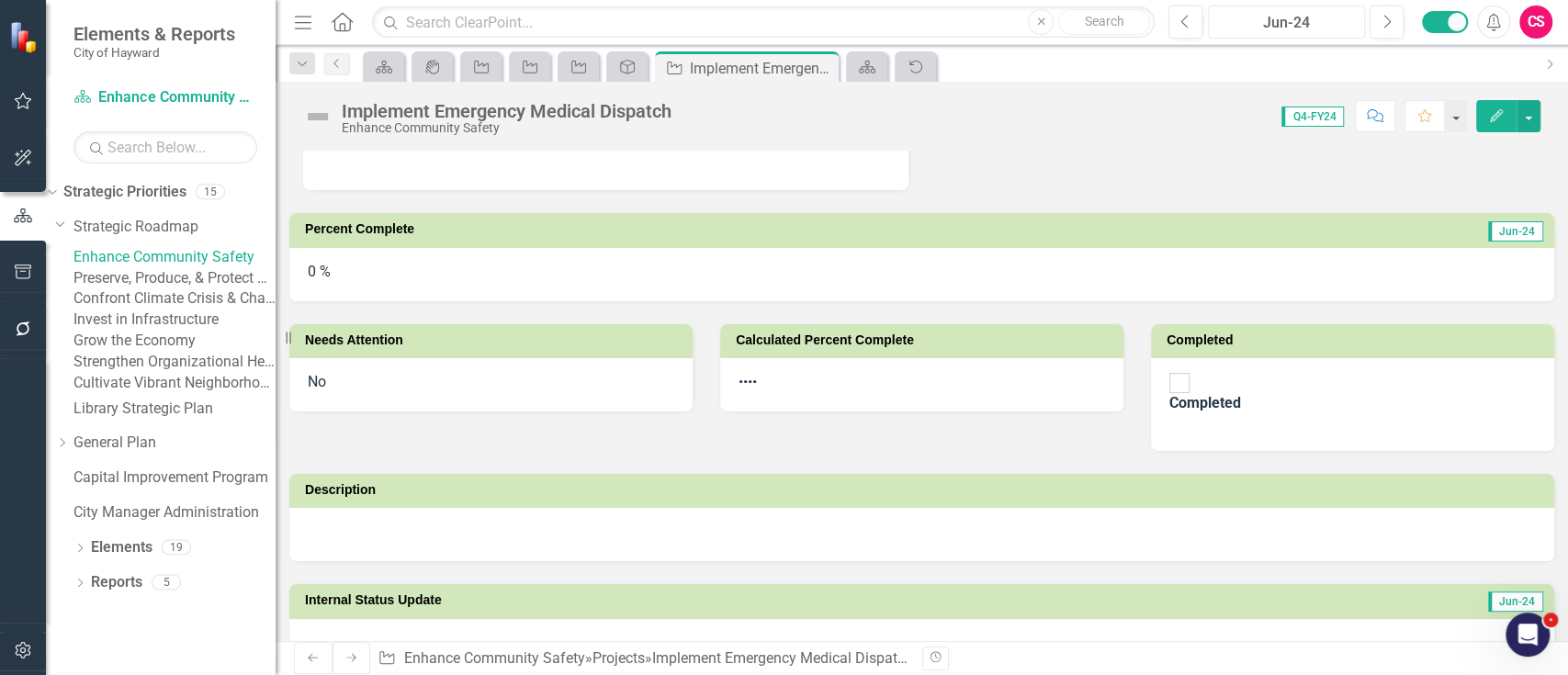 scroll, scrollTop: 0, scrollLeft: 0, axis: both 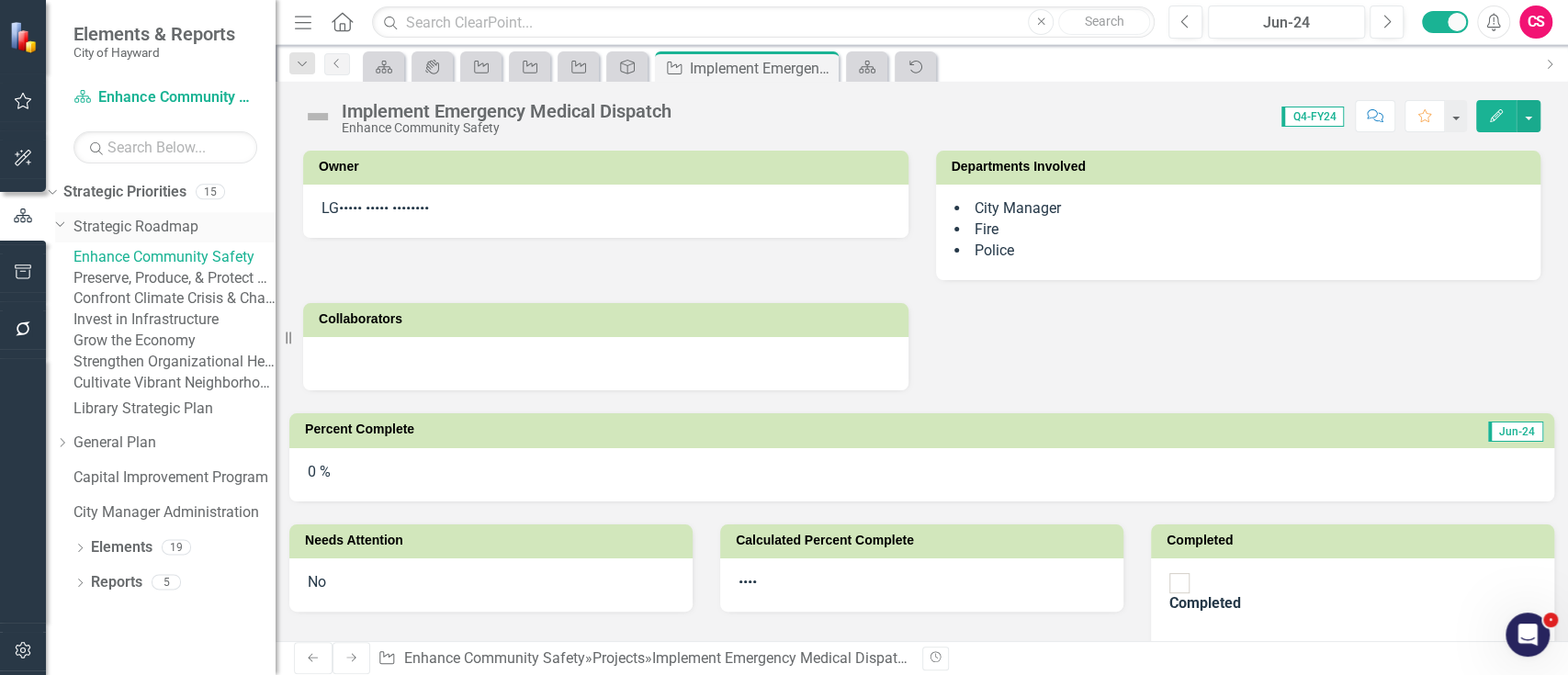 click on "Strategic Roadmap" at bounding box center (175, 227) 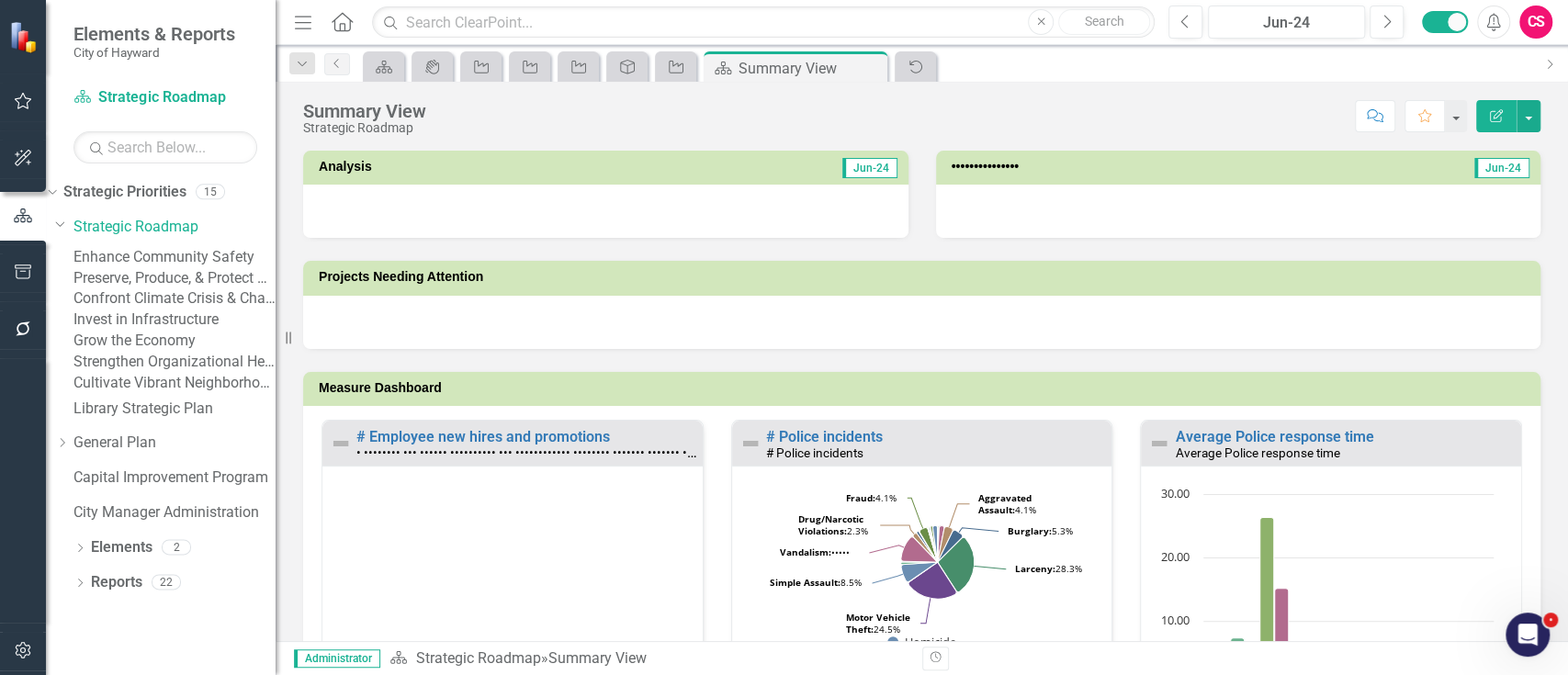 click on "Enhance Community Safety" at bounding box center [175, 257] 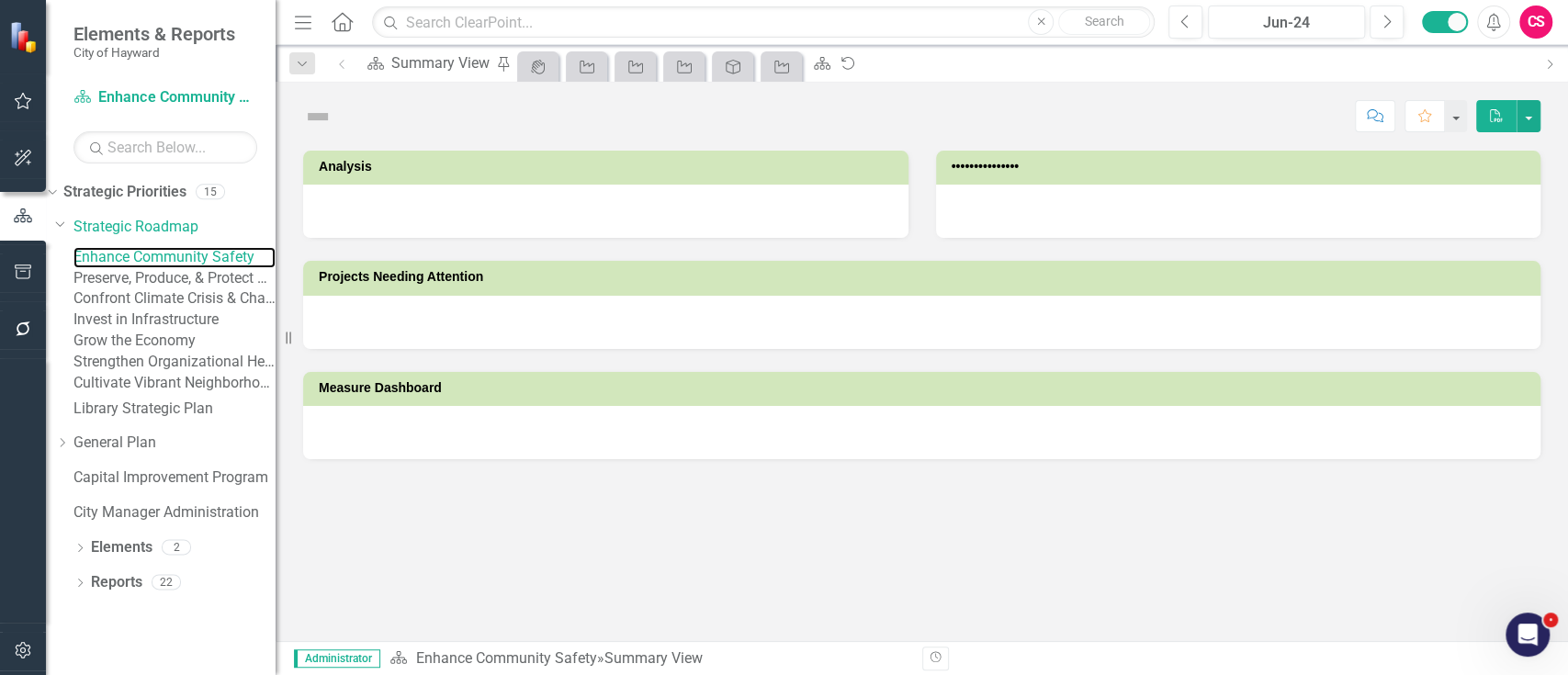 scroll, scrollTop: 23, scrollLeft: 0, axis: vertical 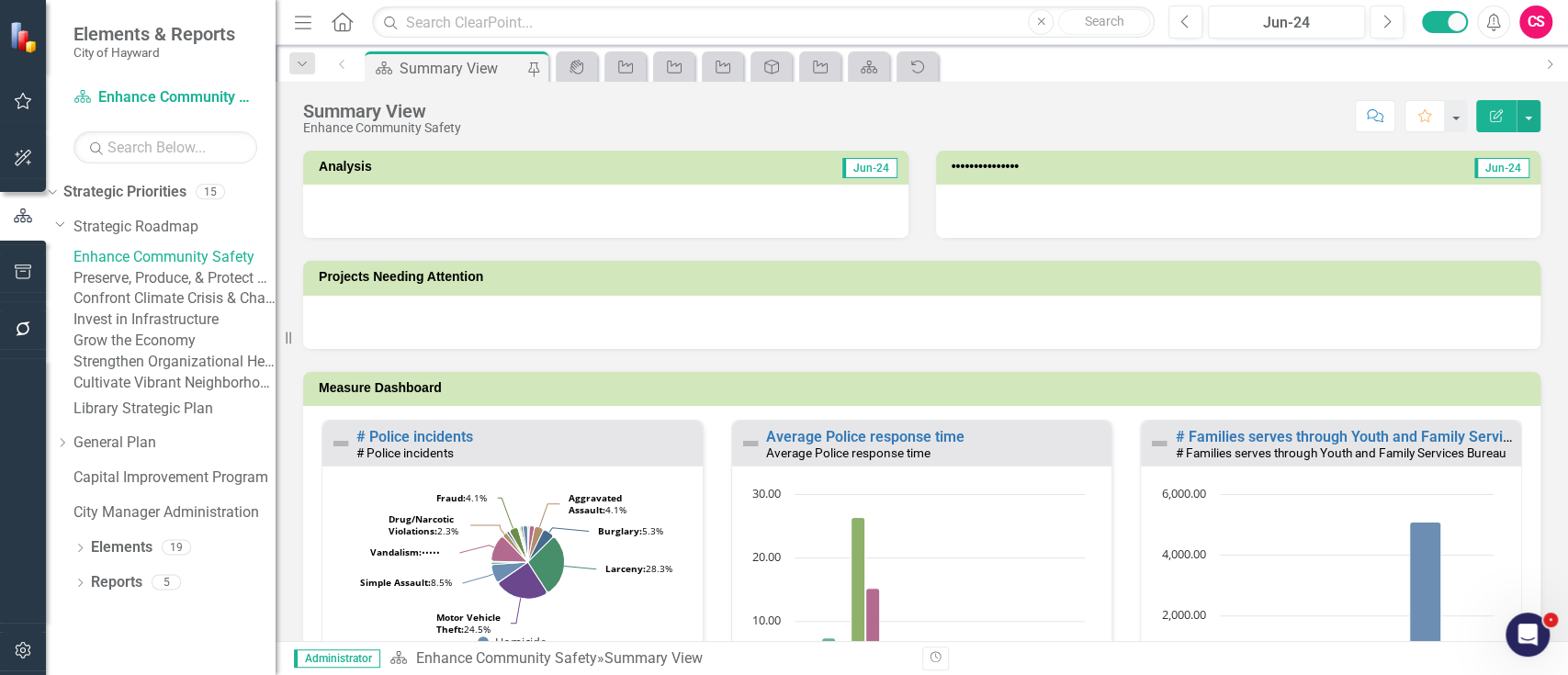 click on "Preserve, Produce, & Protect Housing for All" at bounding box center [175, 278] 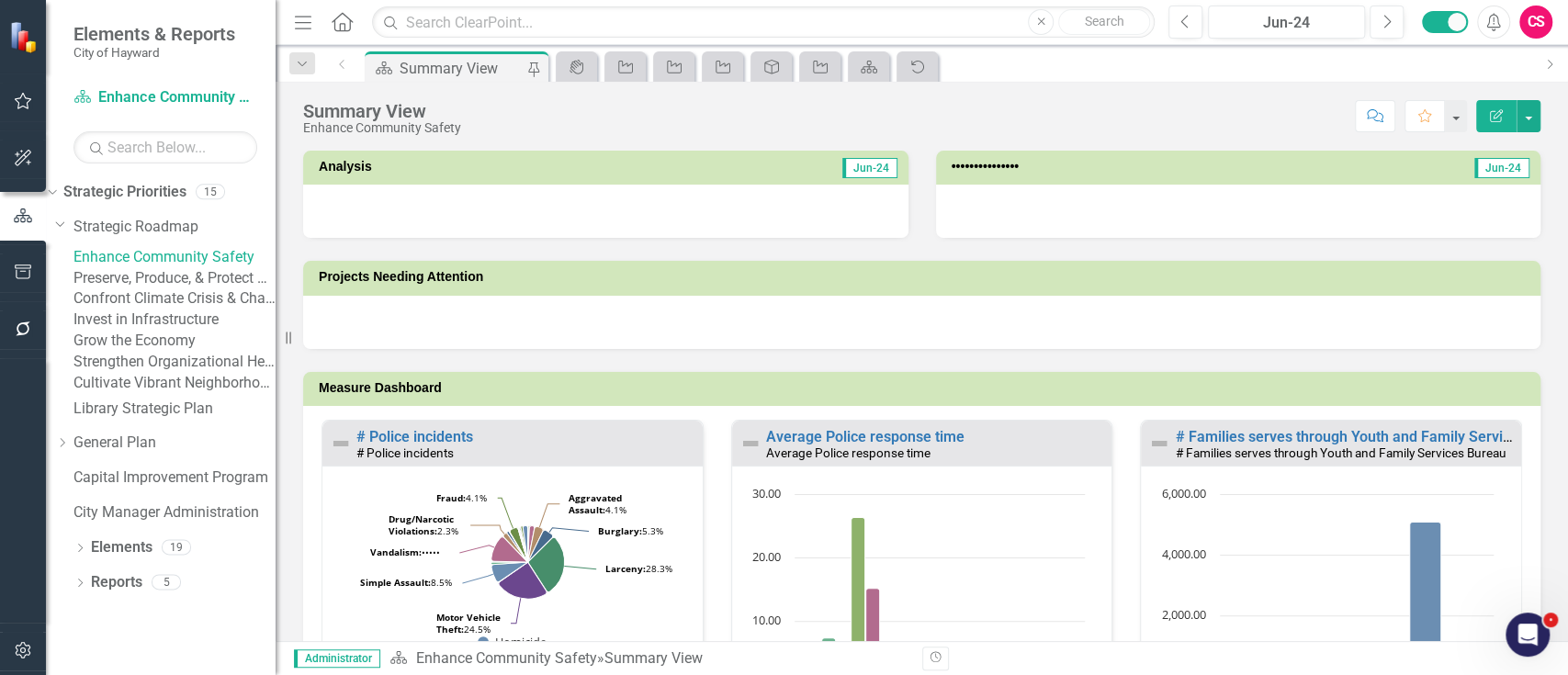 click on "Preserve, Produce, & Protect Housing for All" at bounding box center (175, 278) 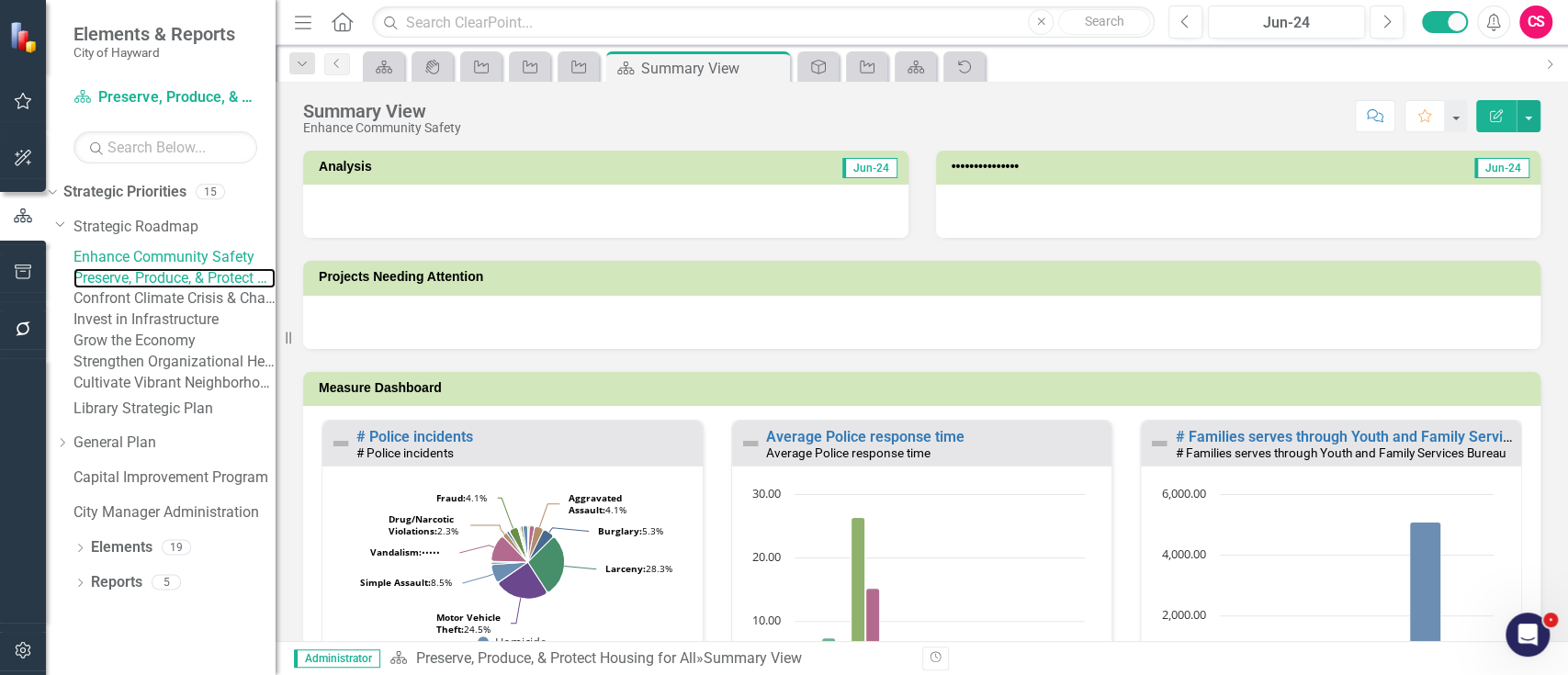 scroll, scrollTop: 1231, scrollLeft: 0, axis: vertical 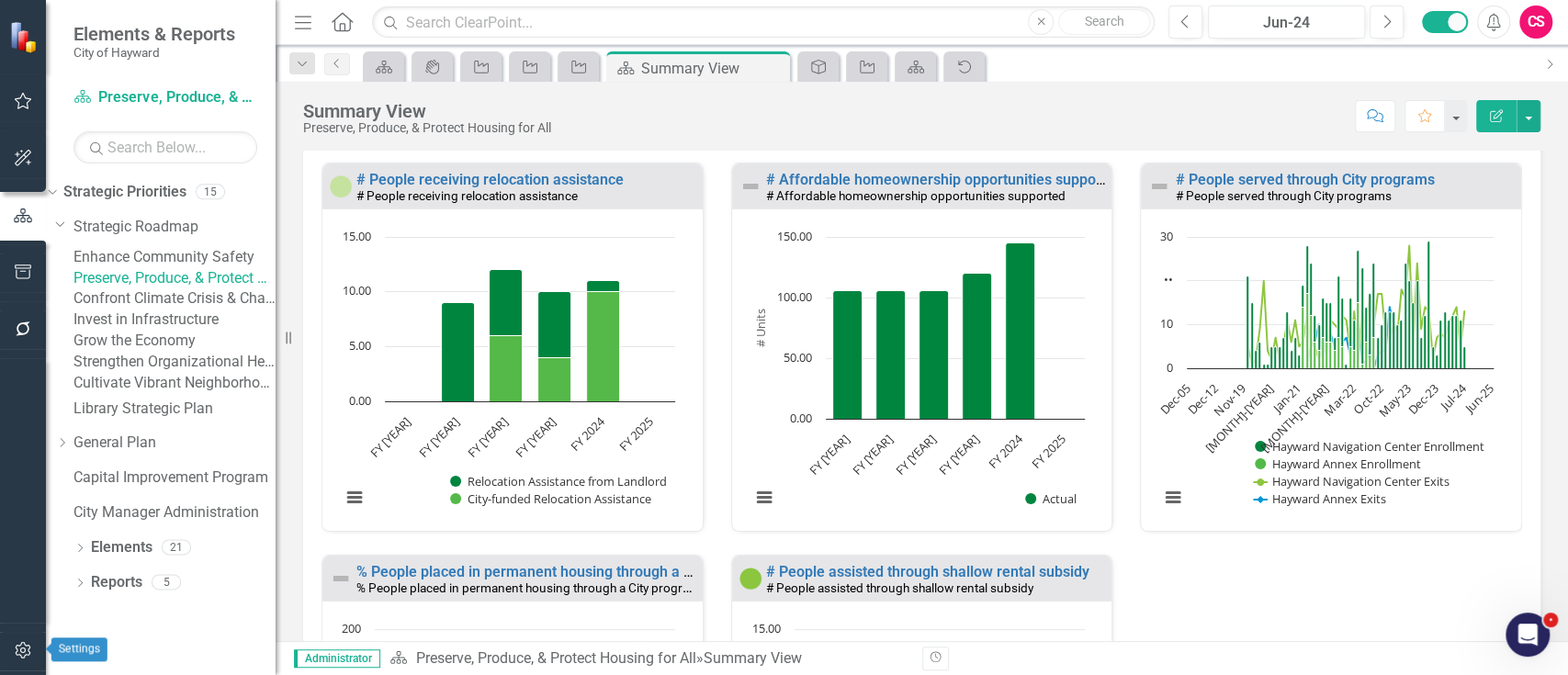 click at bounding box center (23, 651) 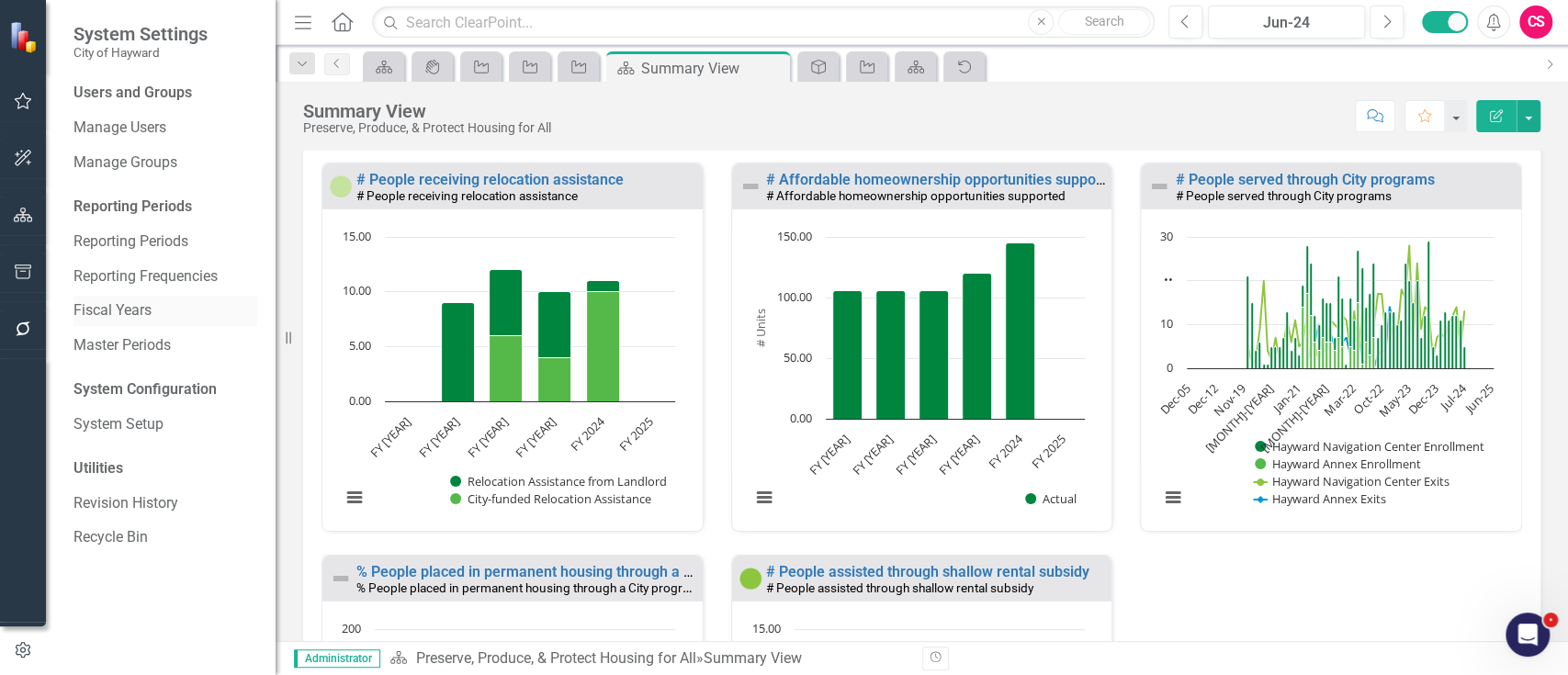 click on "Fiscal Years" at bounding box center (165, 310) 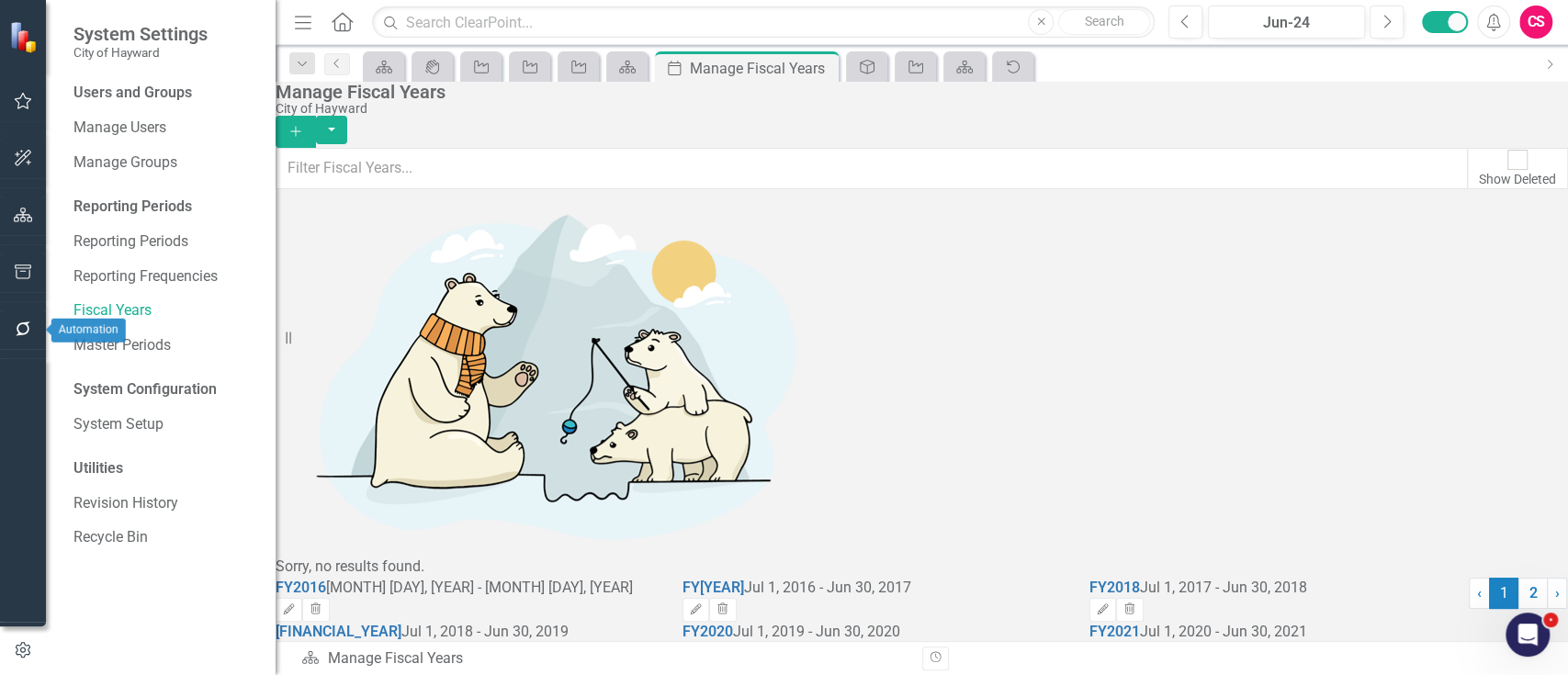 click at bounding box center (23, 329) 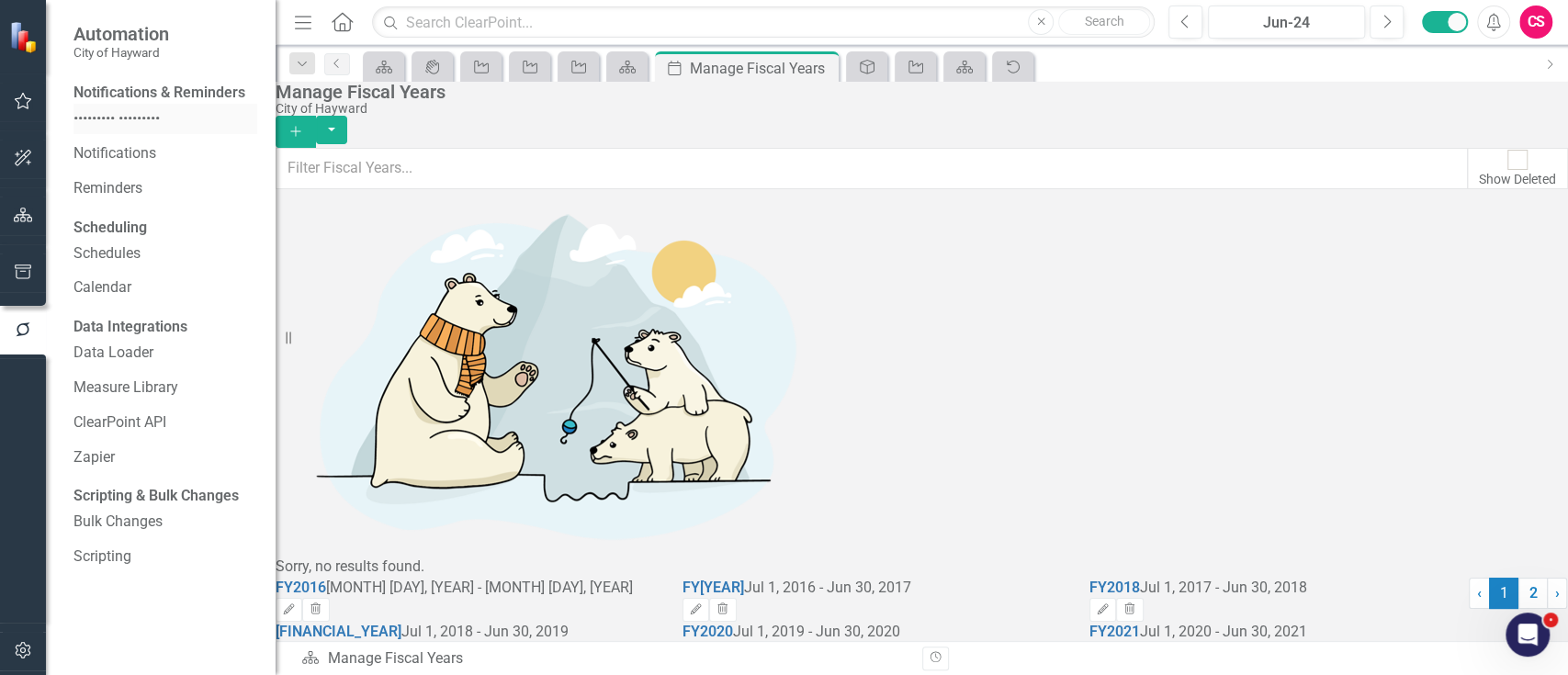 click on "••••••••• •••••••••" at bounding box center [165, 118] 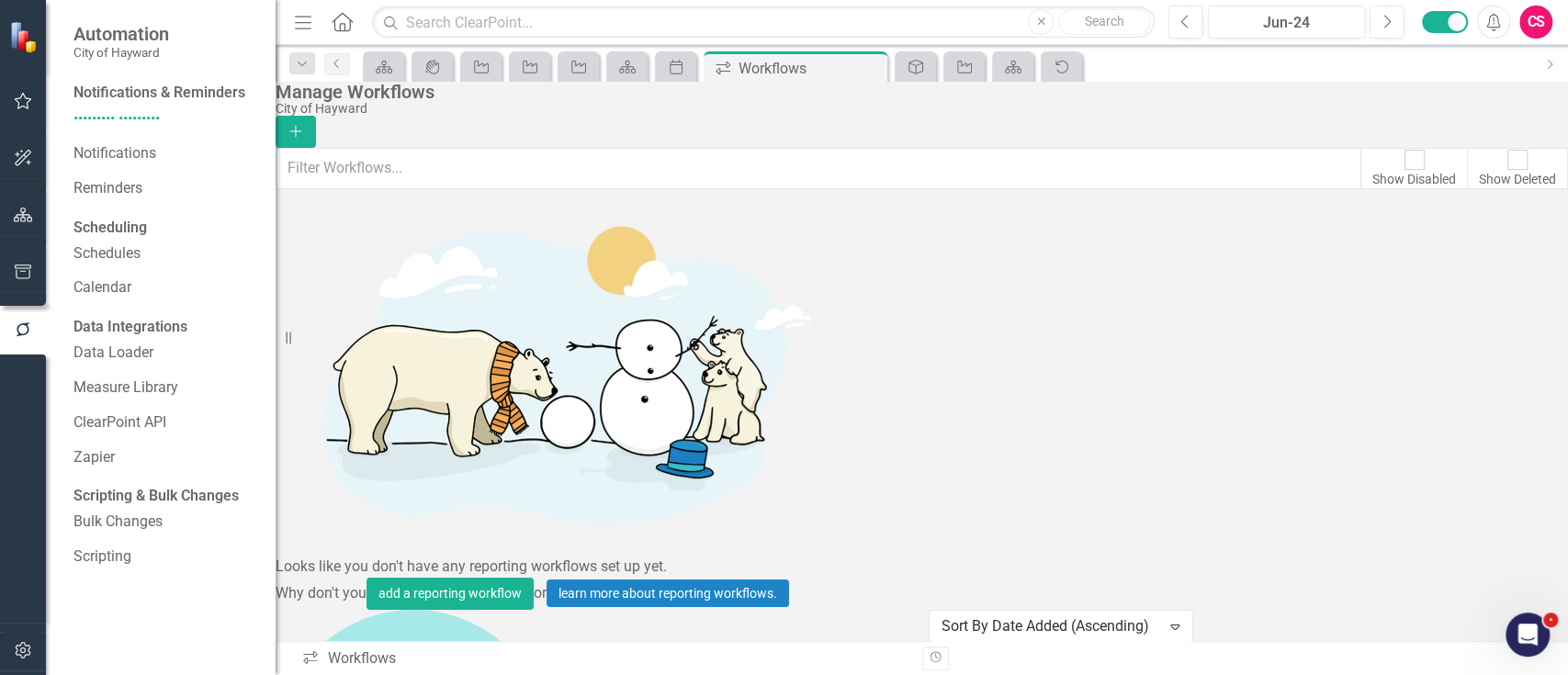 click on "Show Disabled" at bounding box center [1414, 168] 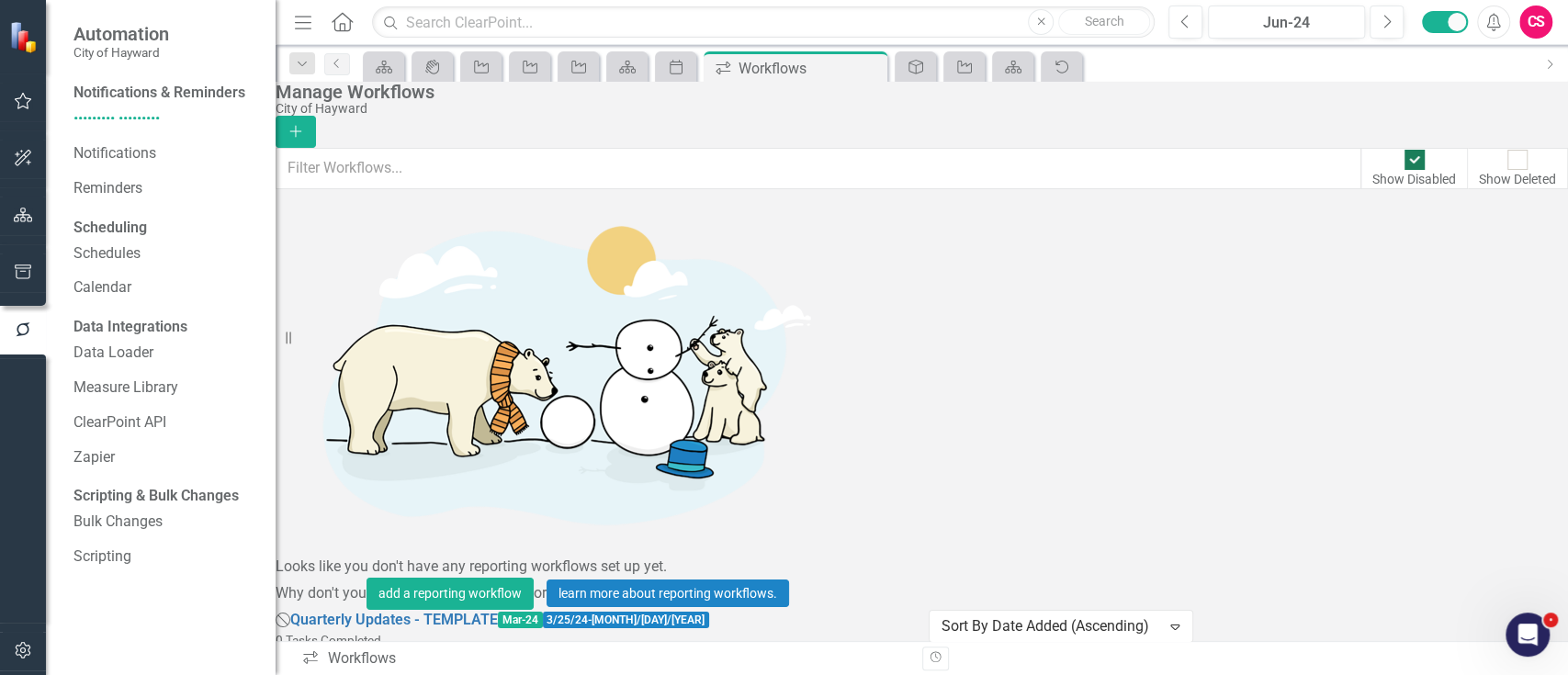 click on "Show Disabled" at bounding box center [1414, 179] 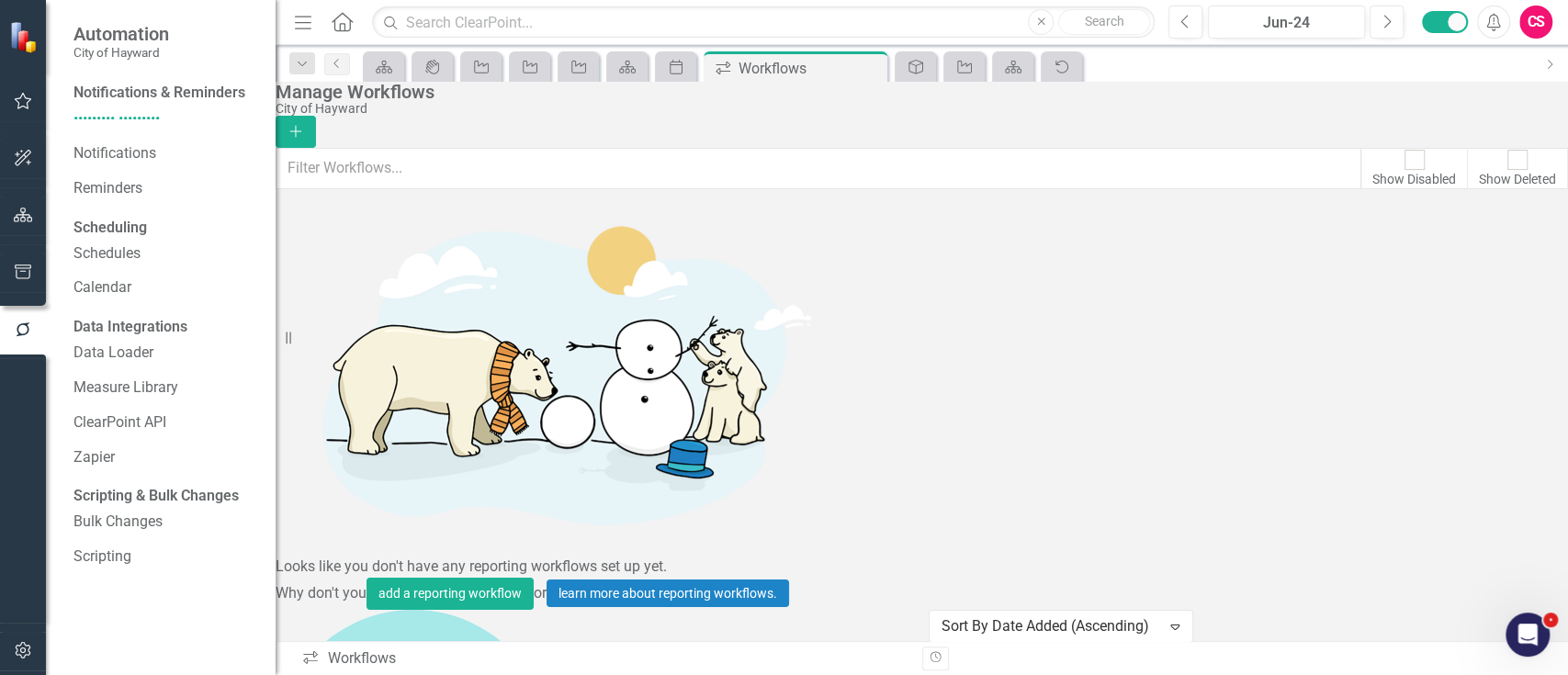 click on "March Updates - TRAINING Mar-24 5/1/24  -  5/31/24 0 of 110 Tasks Completed CS Edit Dropdown Menu" at bounding box center [602, 632] 